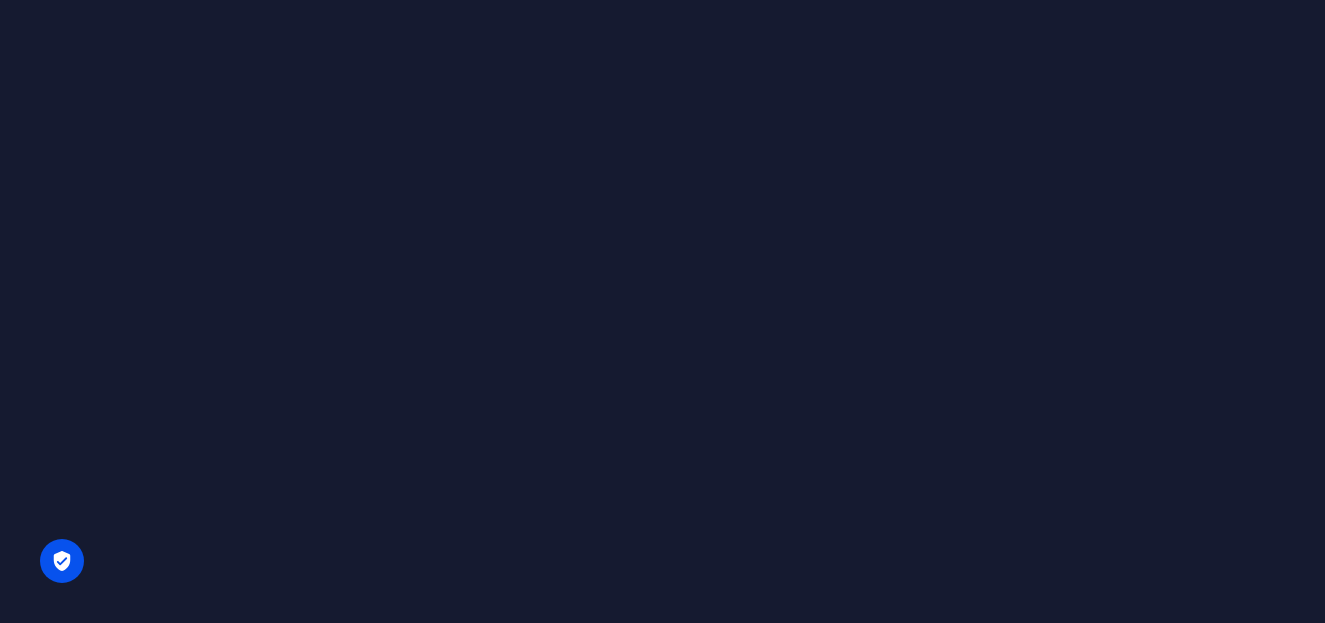 scroll, scrollTop: 0, scrollLeft: 0, axis: both 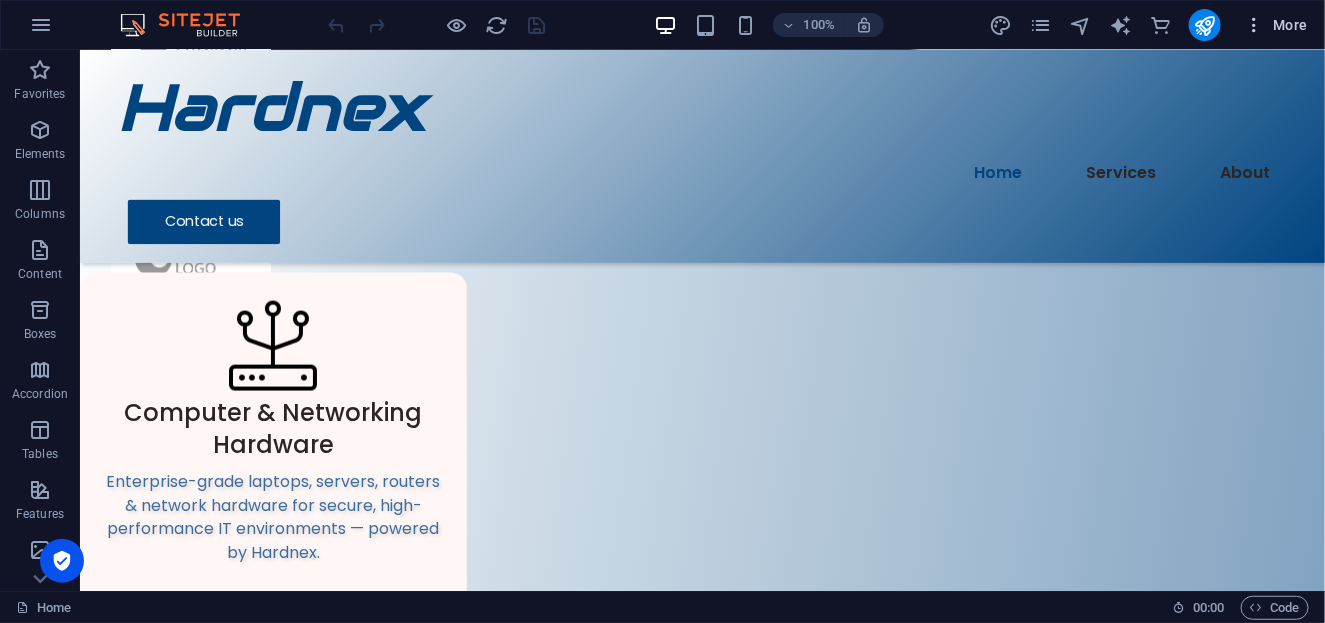 click on "More" at bounding box center [1276, 25] 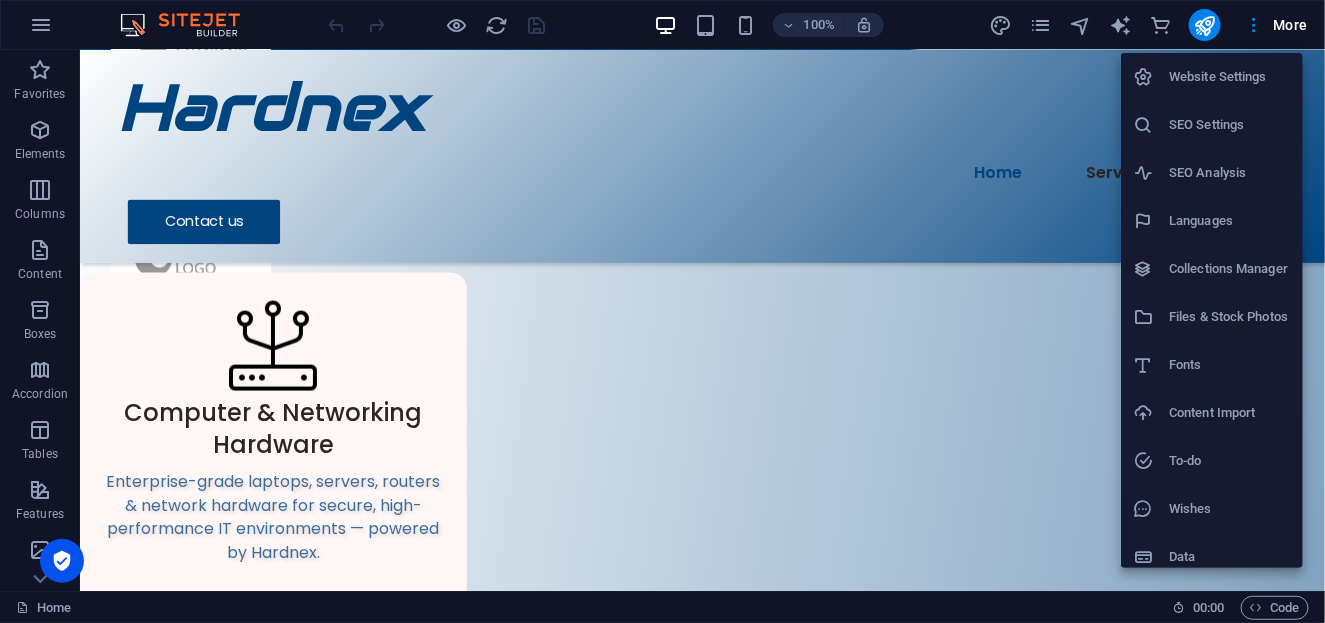 click on "Website Settings" at bounding box center (1230, 77) 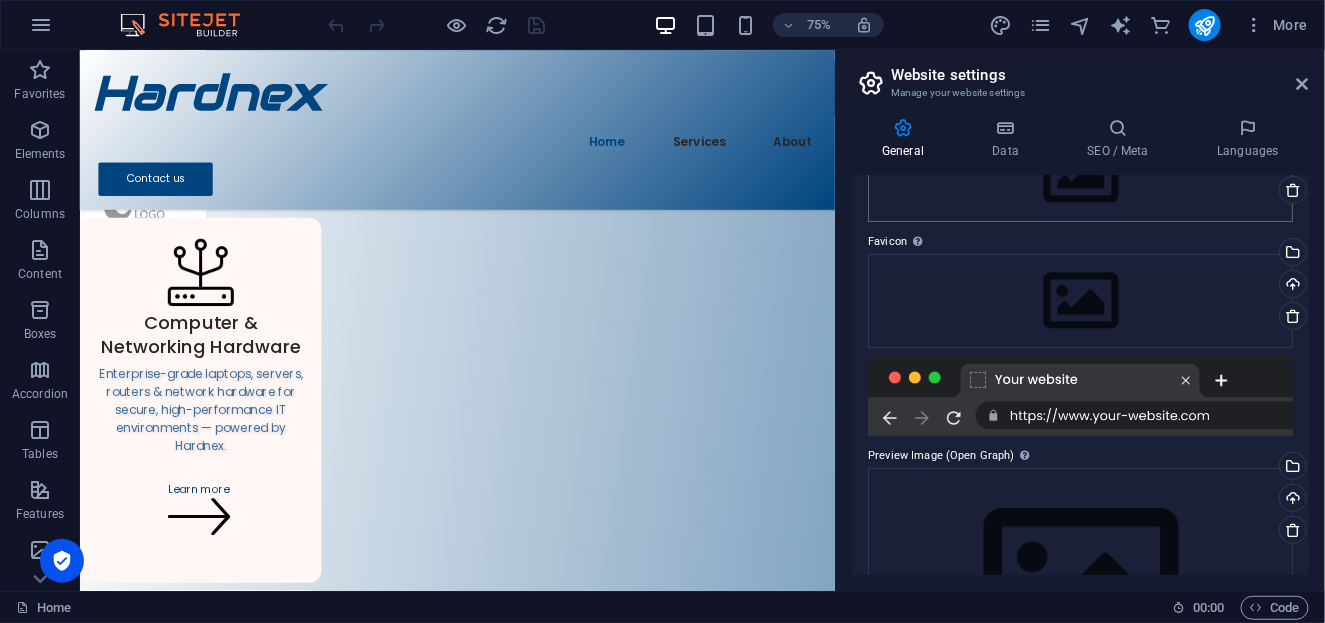 scroll, scrollTop: 0, scrollLeft: 0, axis: both 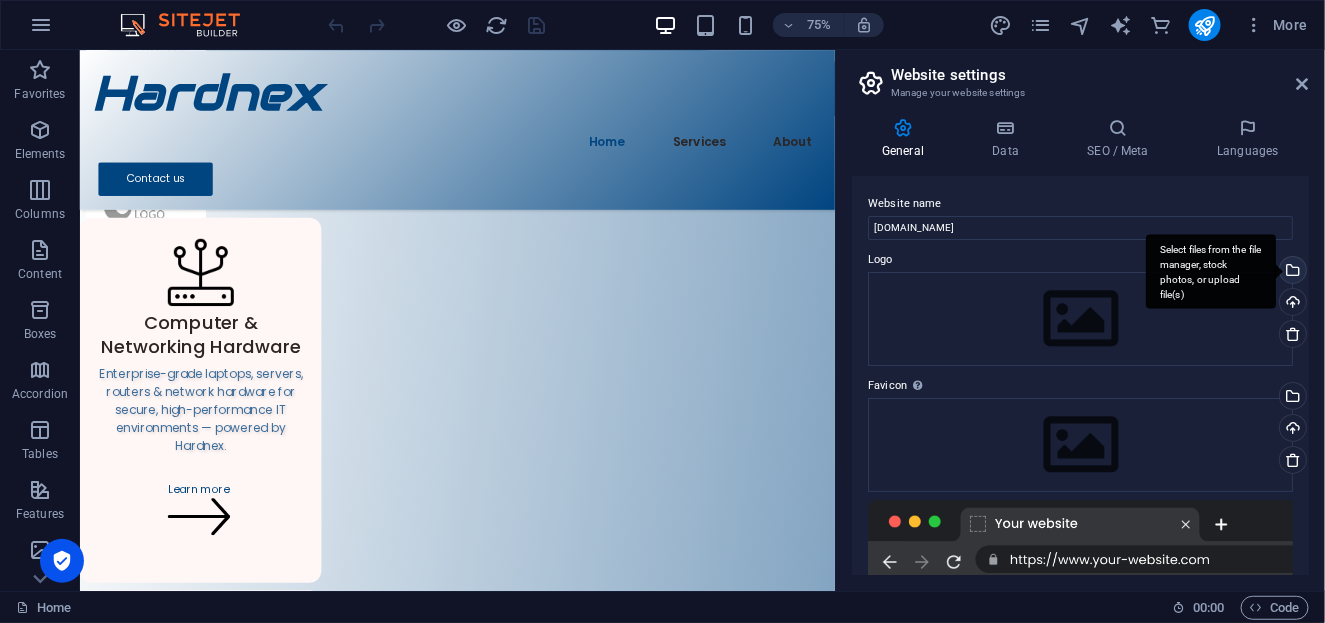 click on "Select files from the file manager, stock photos, or upload file(s)" at bounding box center [1291, 272] 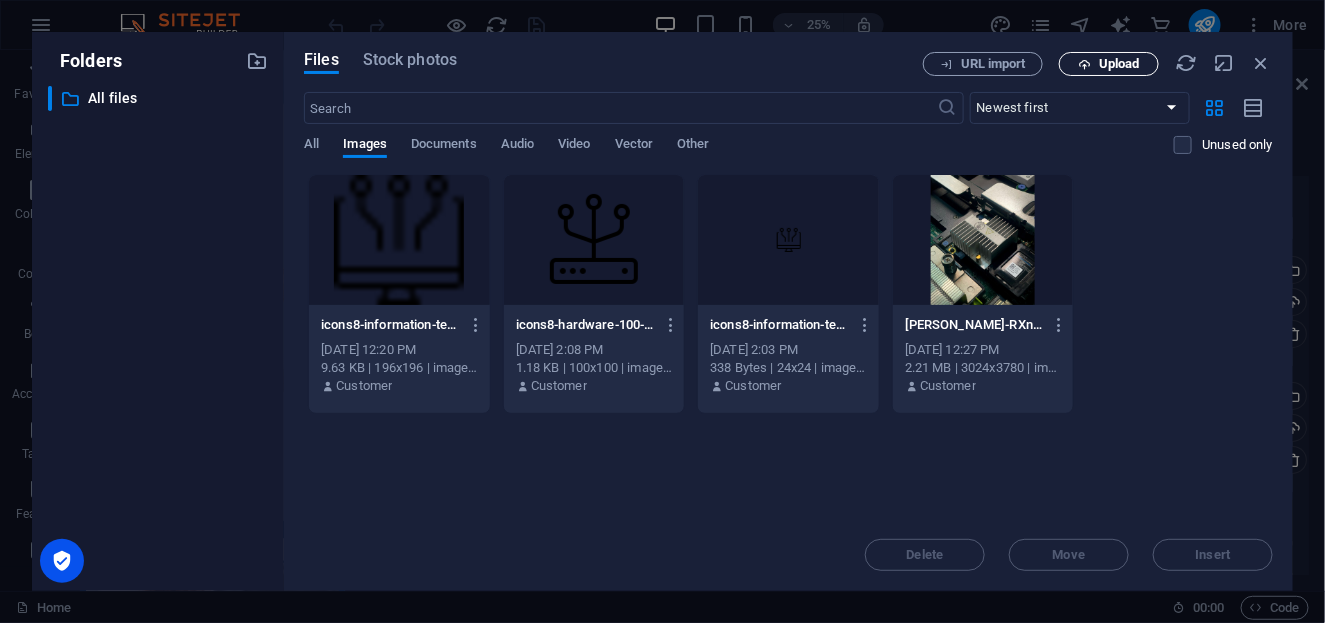 click on "Upload" at bounding box center [1119, 64] 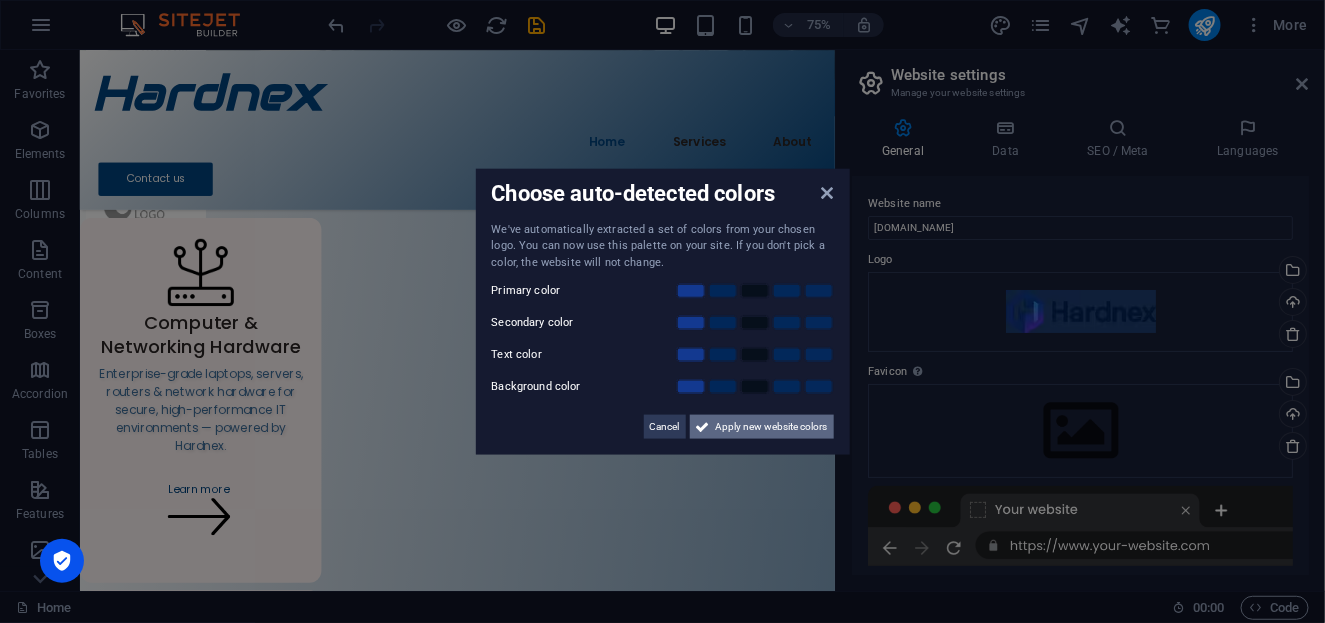 click on "Apply new website colors" at bounding box center (772, 427) 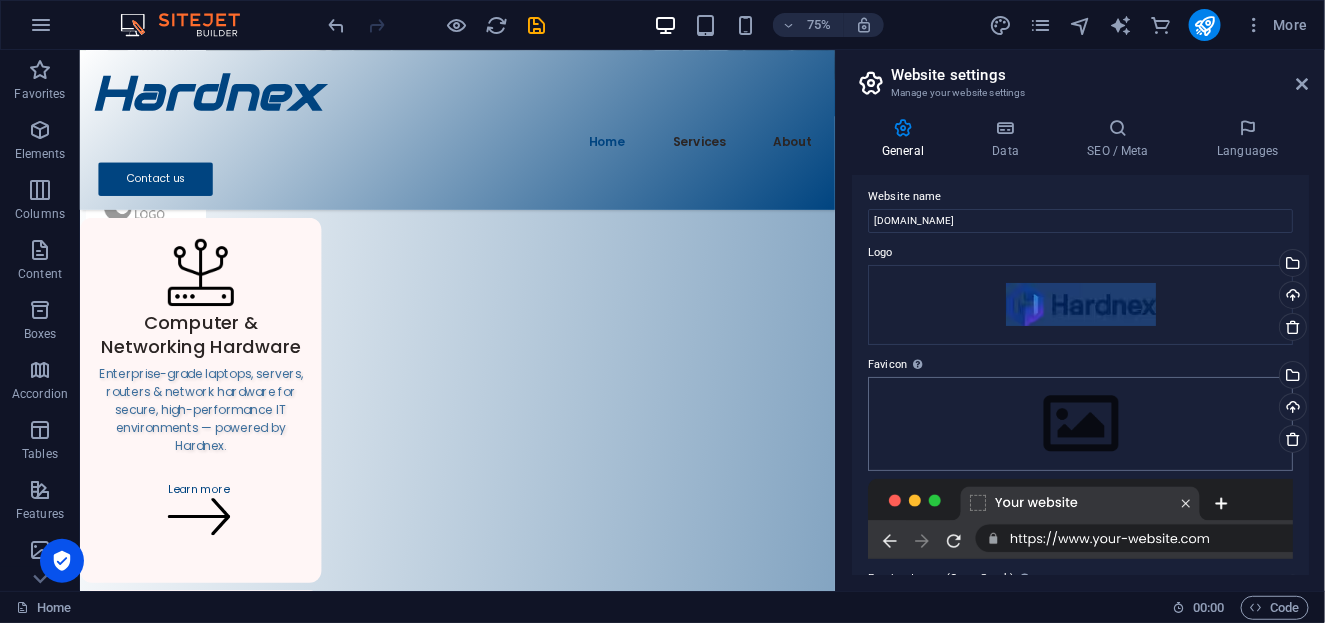 scroll, scrollTop: 0, scrollLeft: 0, axis: both 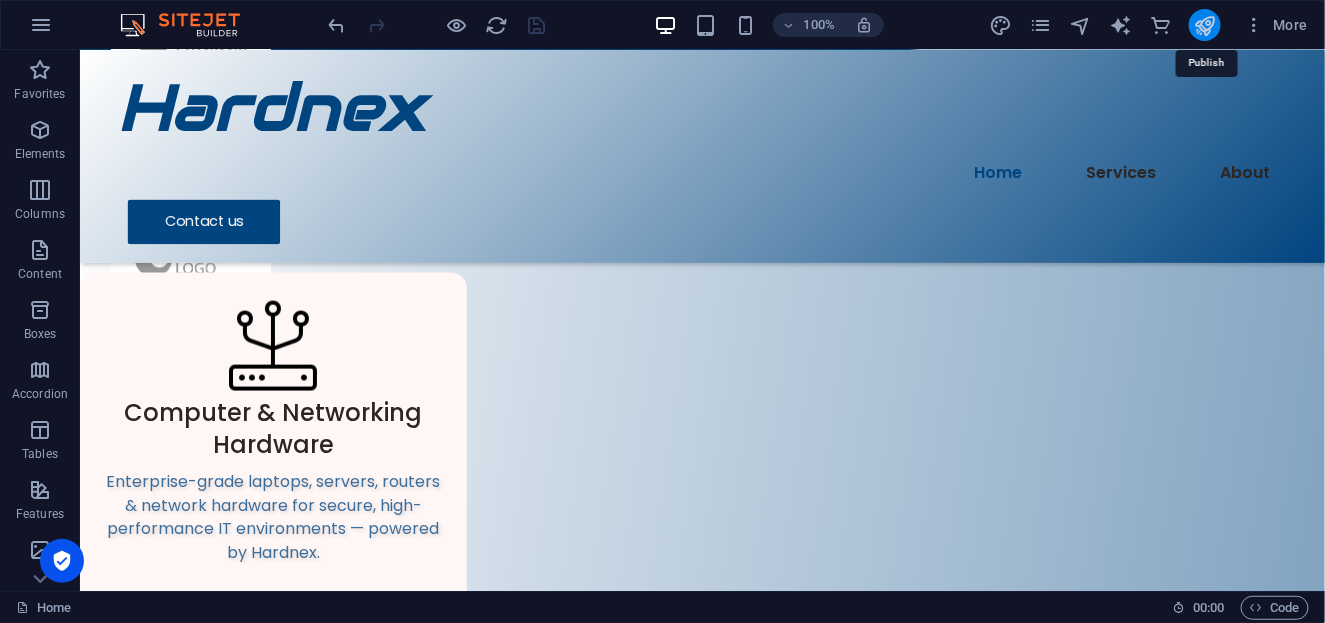 click at bounding box center (1204, 25) 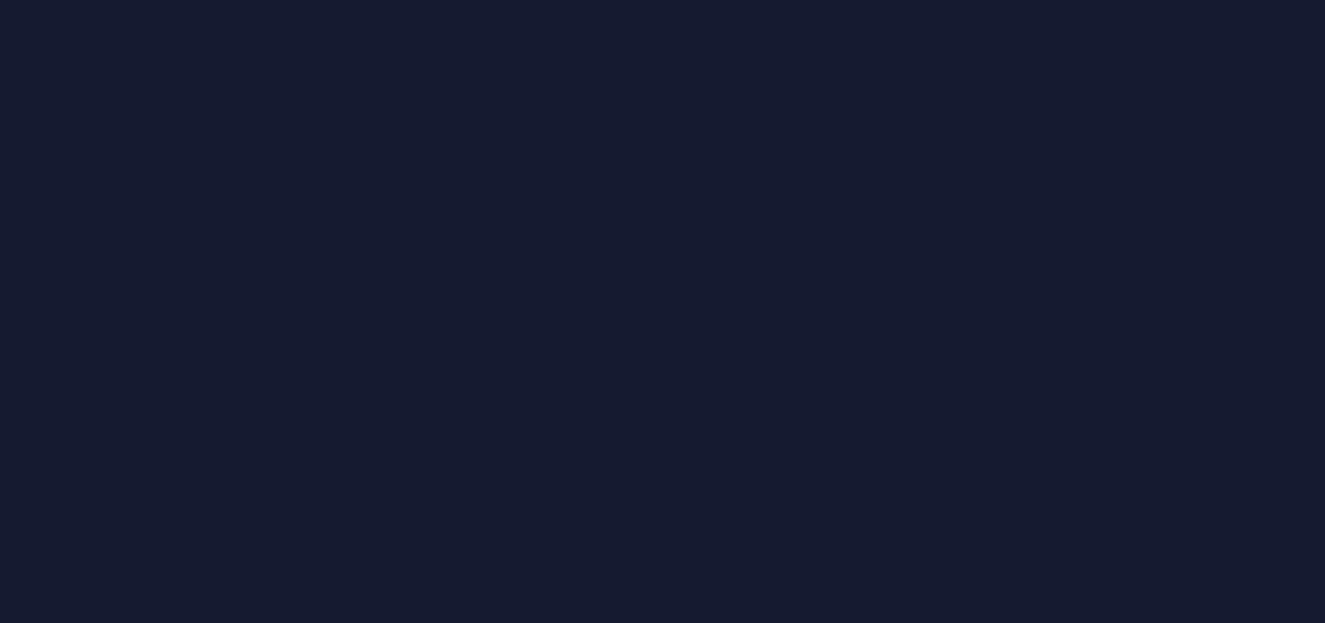scroll, scrollTop: 0, scrollLeft: 0, axis: both 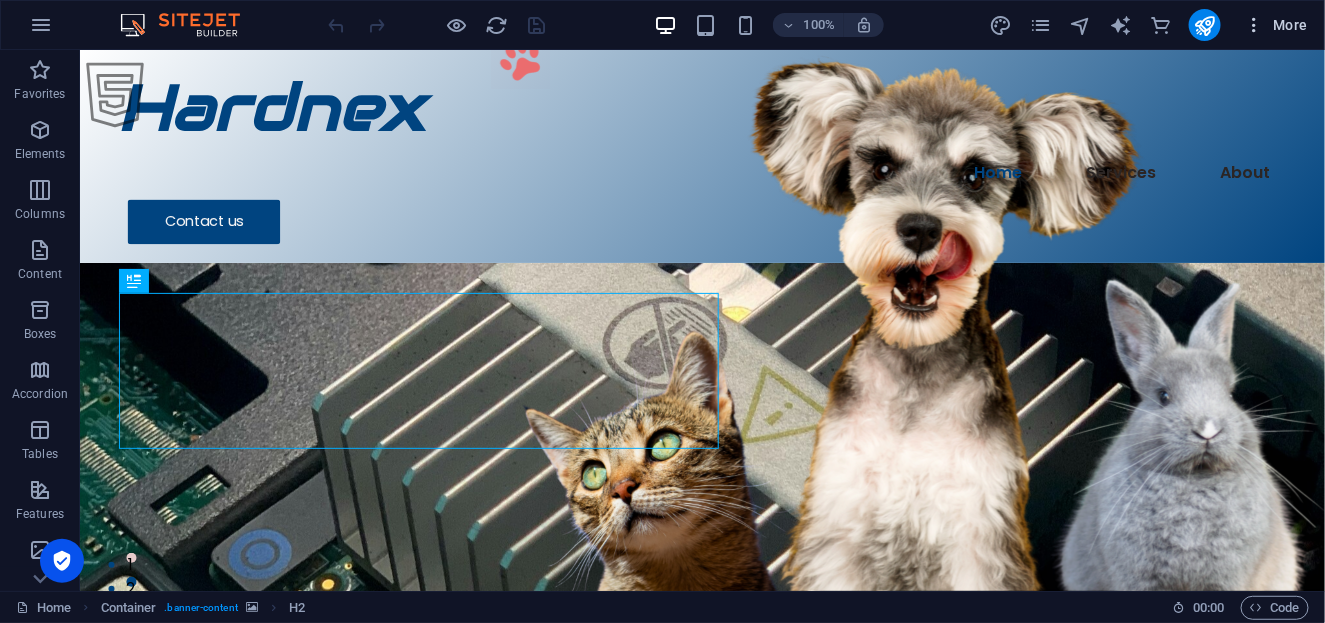click on "More" at bounding box center [1276, 25] 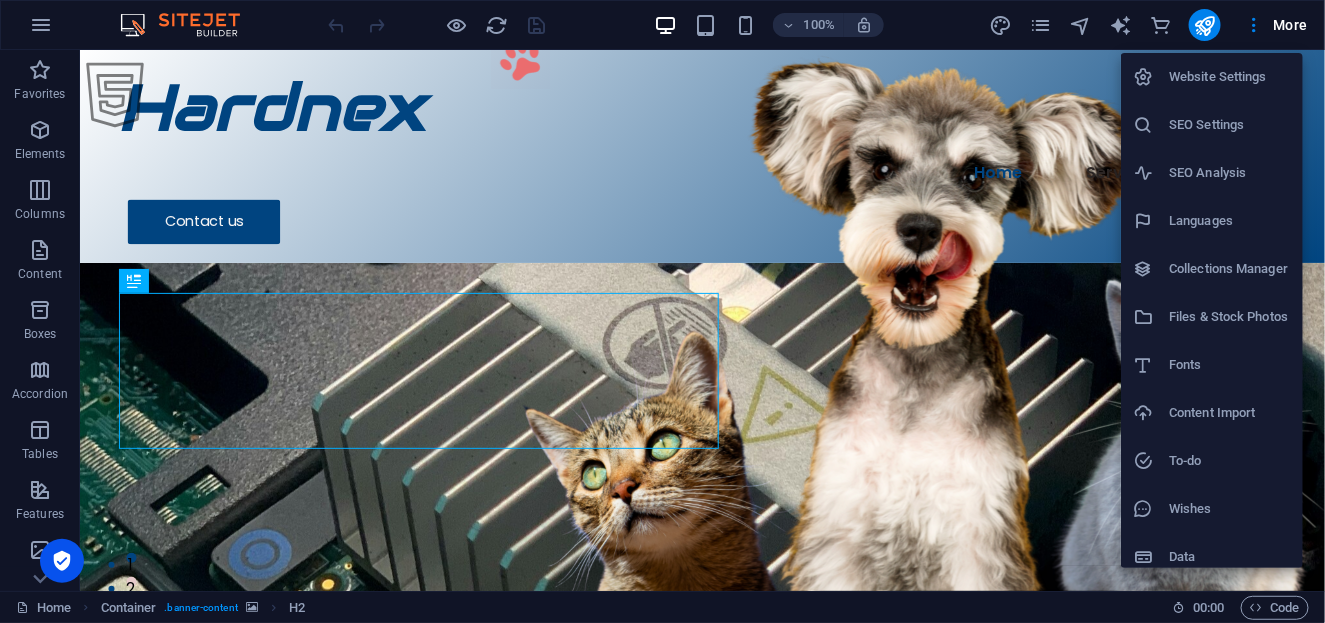 click on "Website Settings" at bounding box center [1230, 77] 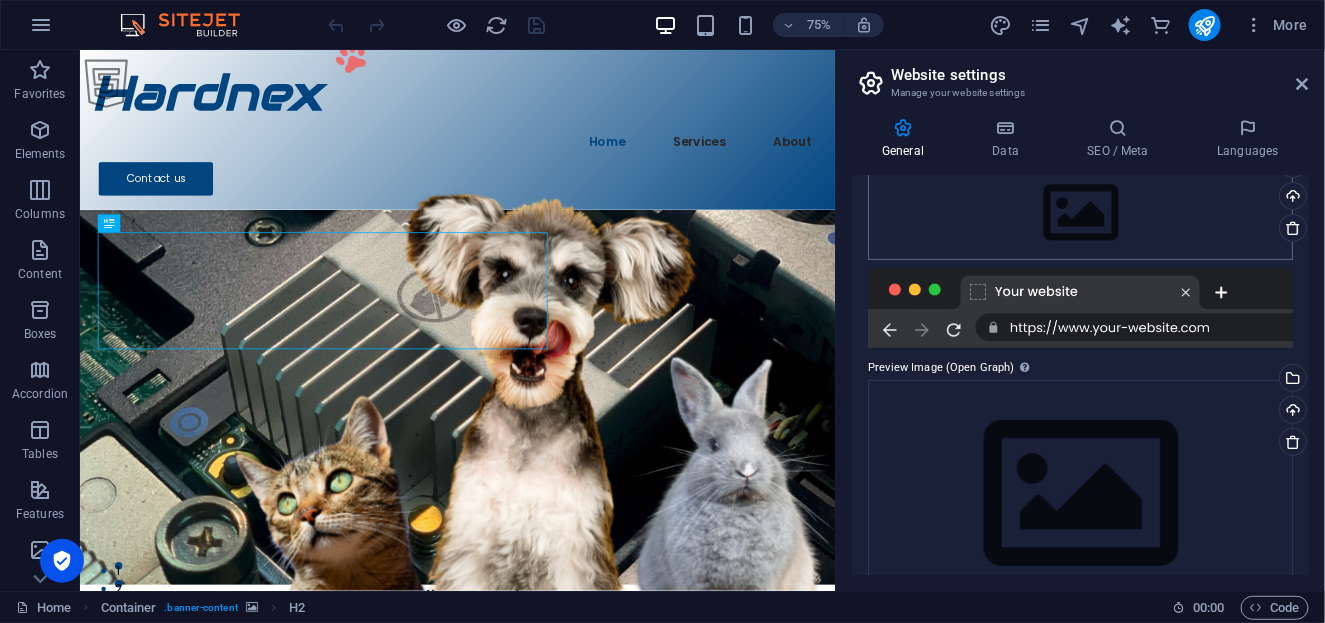scroll, scrollTop: 199, scrollLeft: 0, axis: vertical 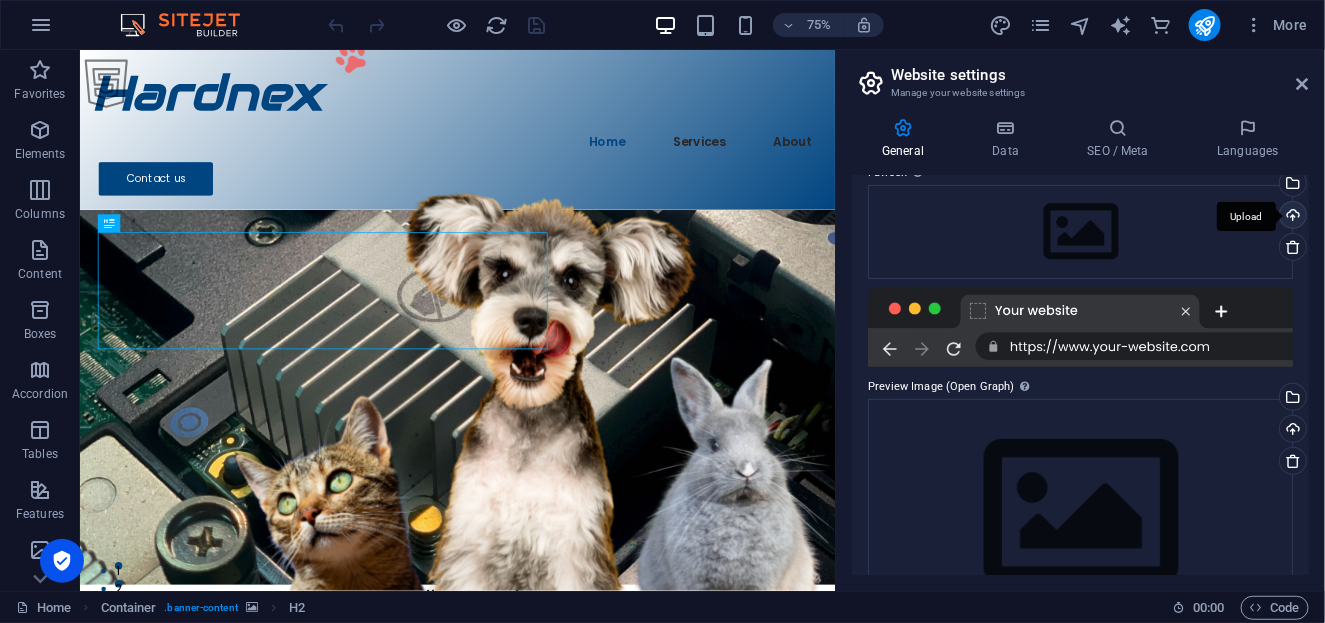 click on "Upload" at bounding box center [1291, 217] 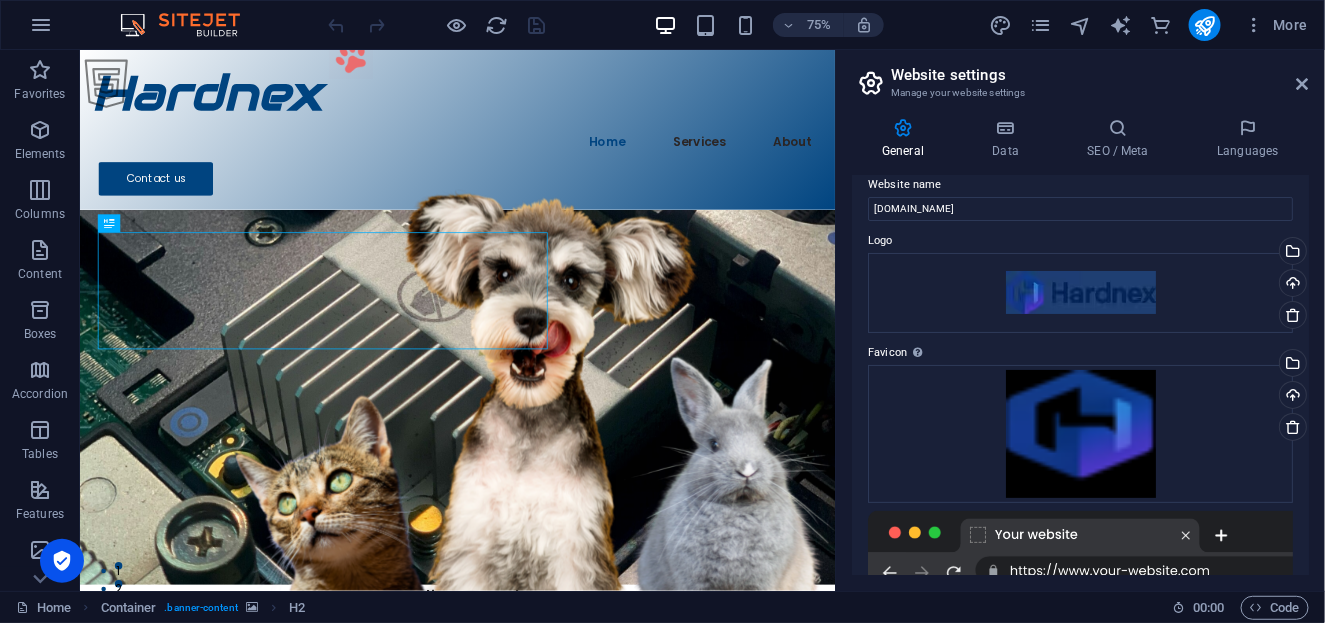 scroll, scrollTop: 0, scrollLeft: 0, axis: both 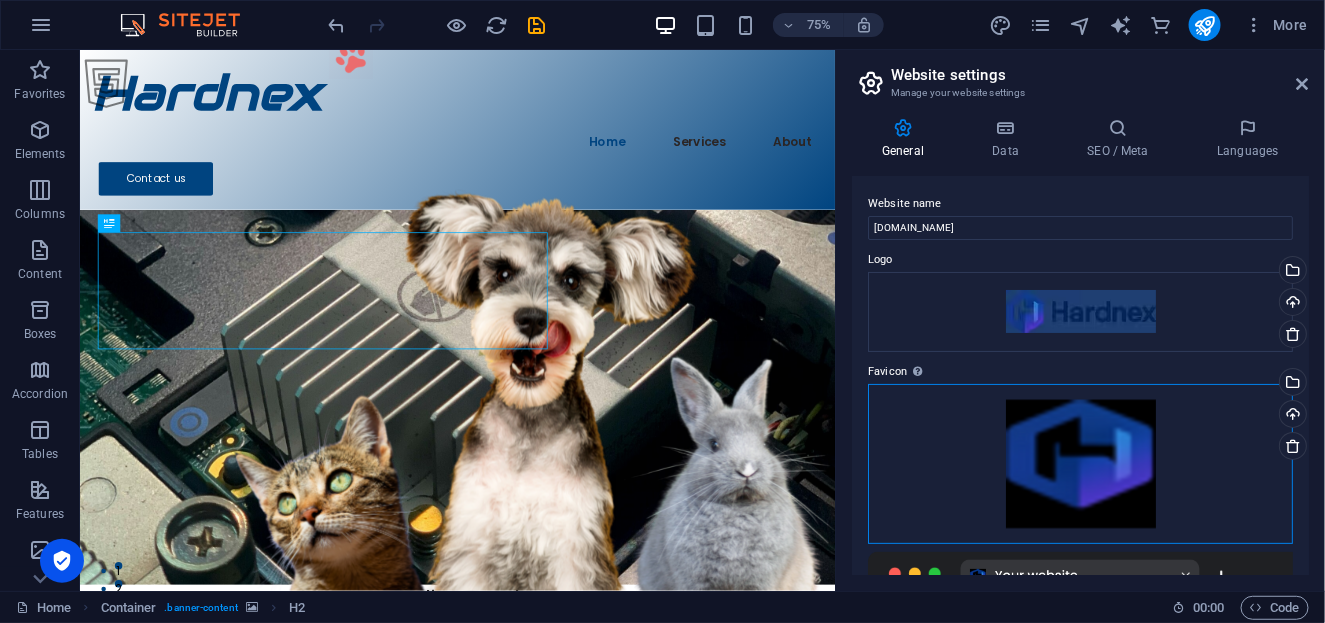drag, startPoint x: 969, startPoint y: 448, endPoint x: 922, endPoint y: 410, distance: 60.440052 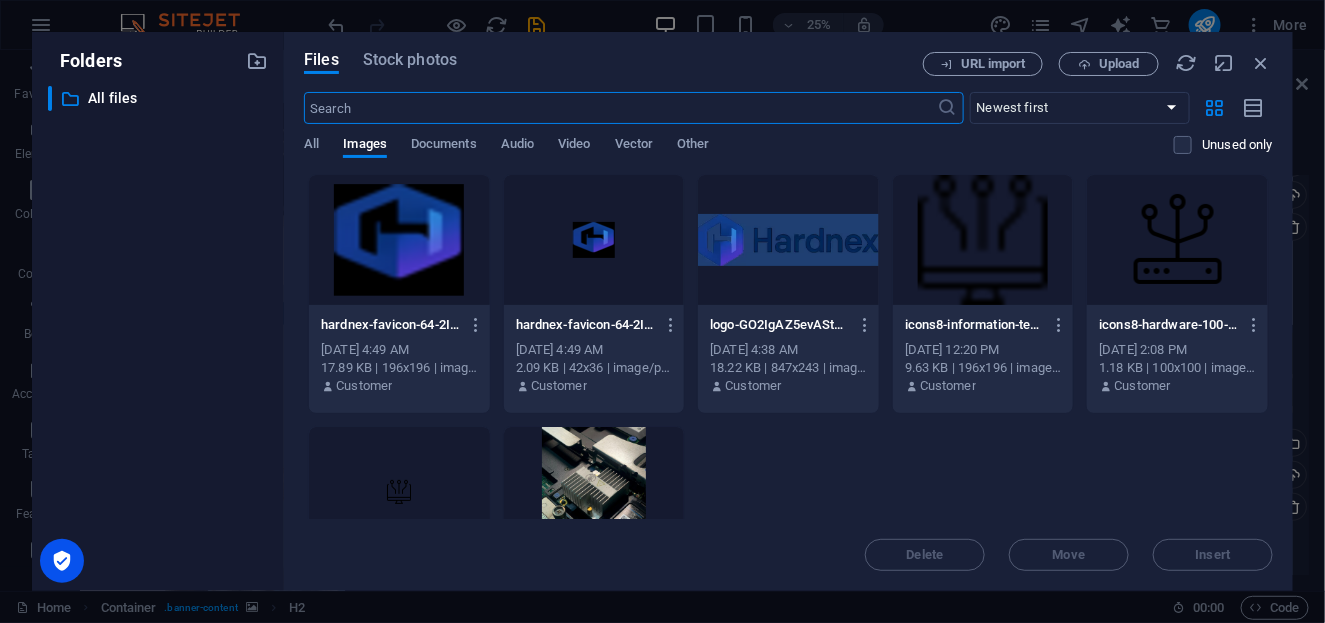 scroll, scrollTop: 220, scrollLeft: 0, axis: vertical 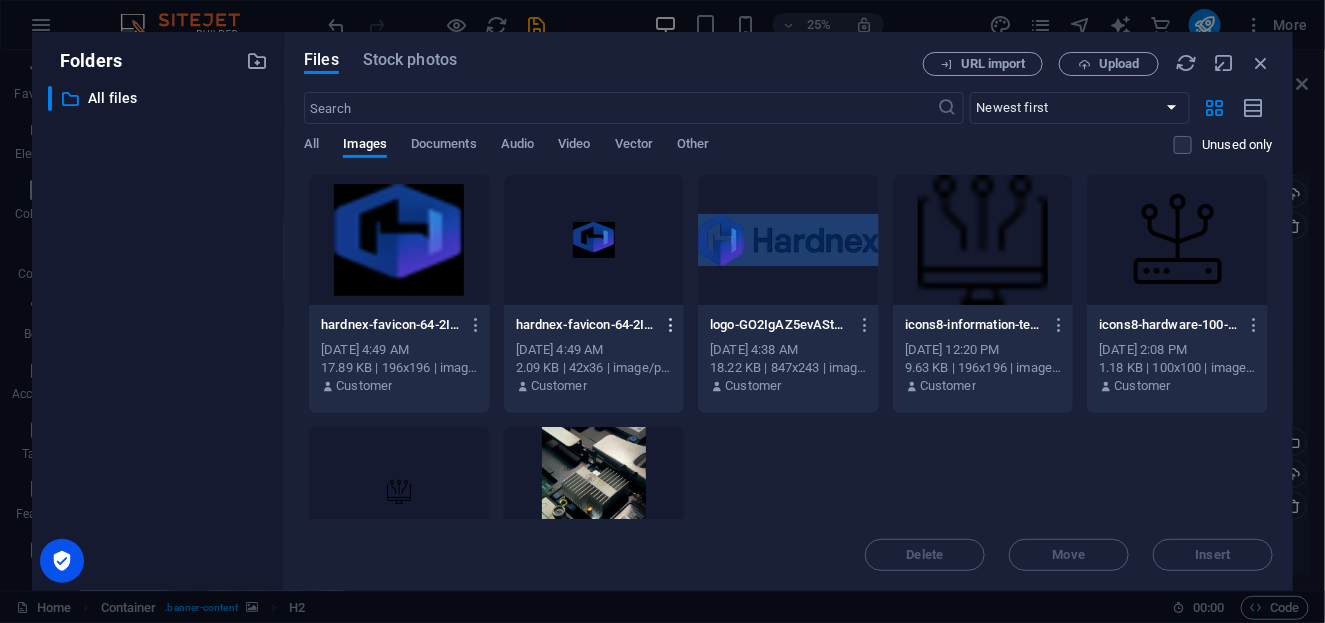 click at bounding box center (671, 325) 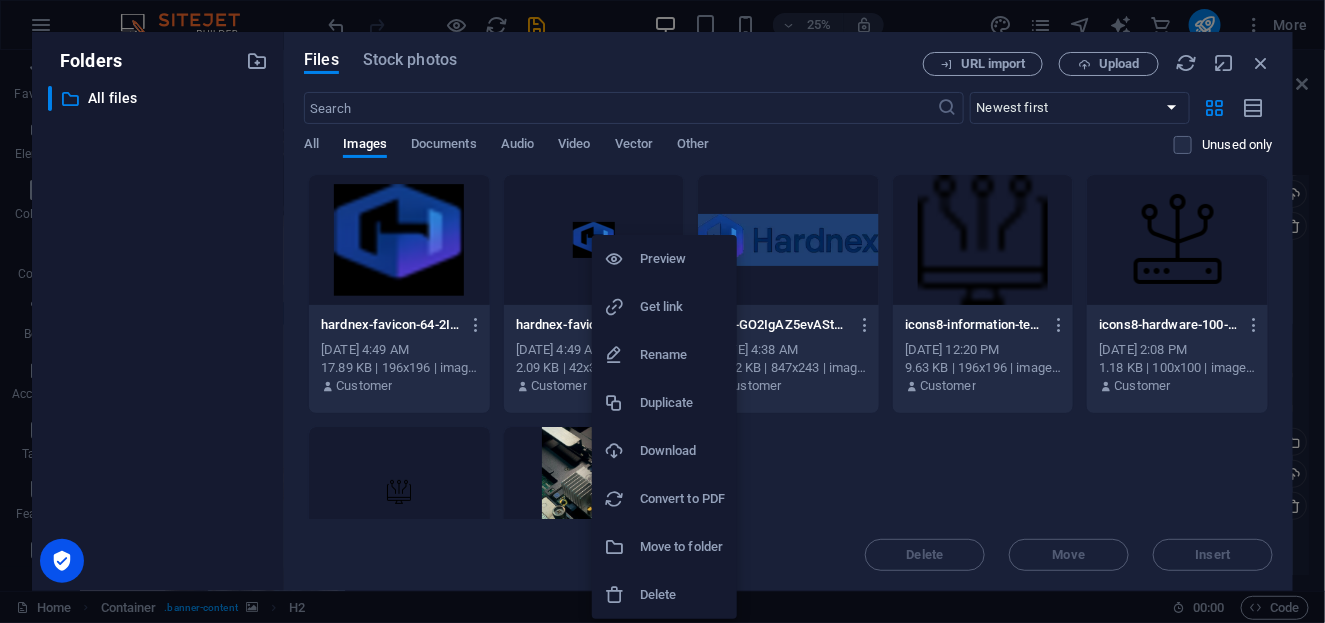 click on "Delete" at bounding box center (682, 595) 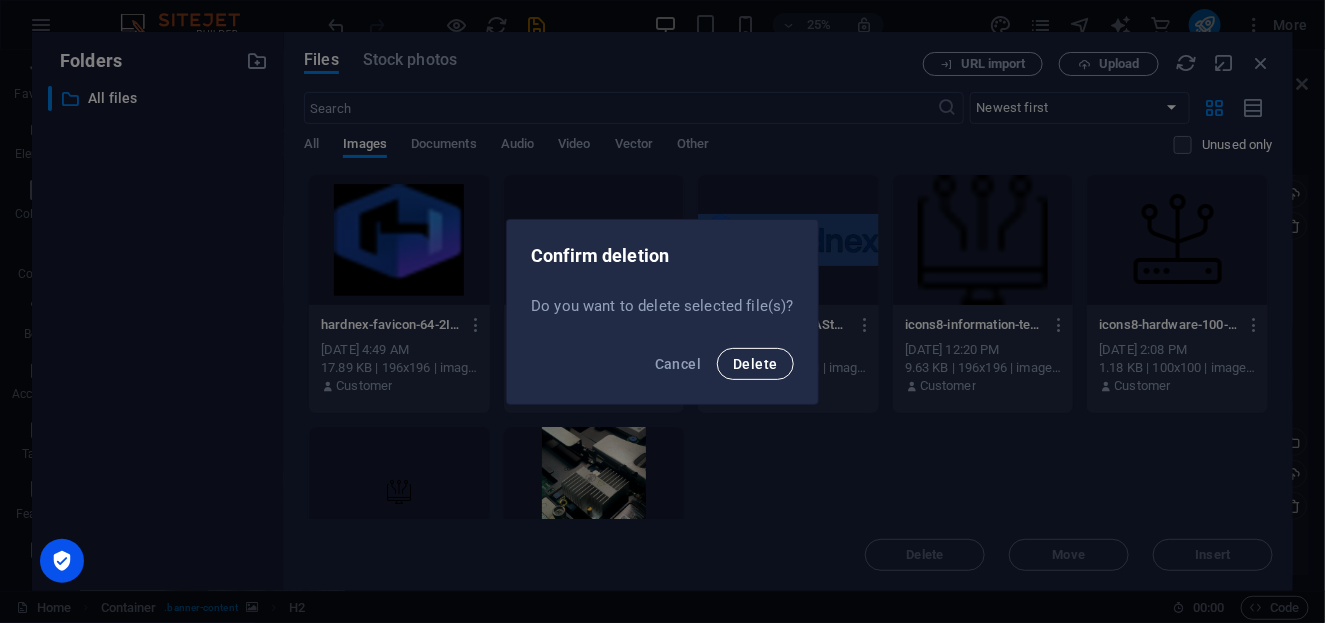 click on "Delete" at bounding box center (755, 364) 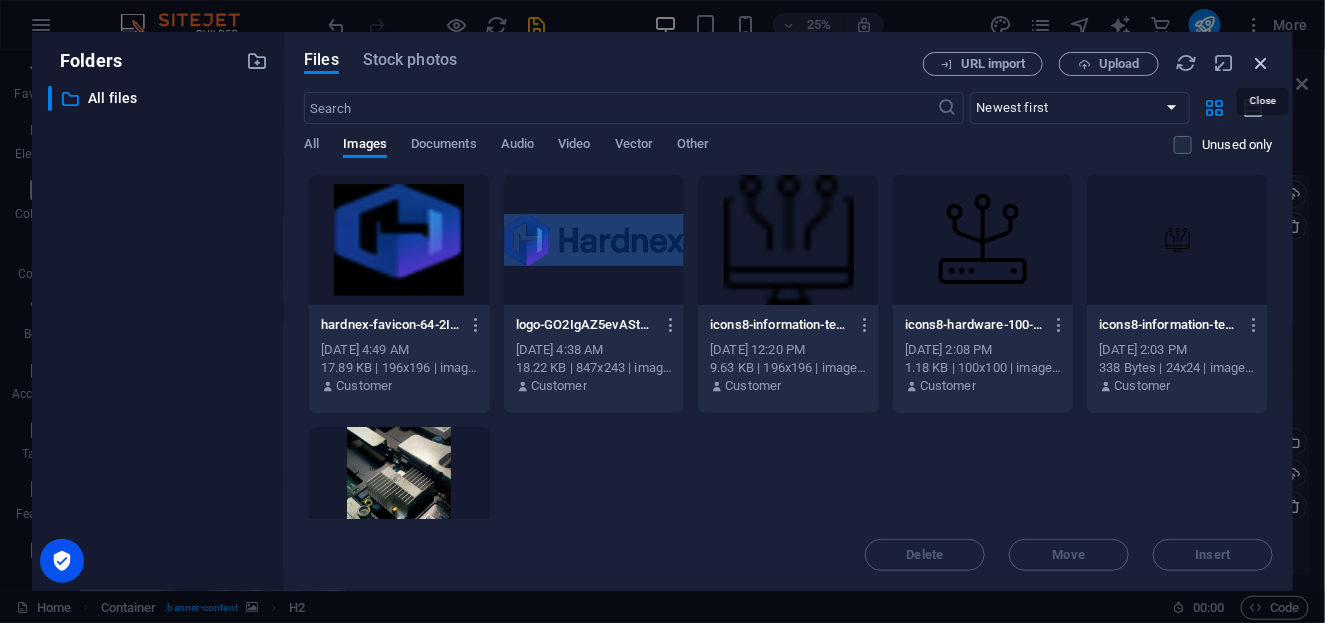 click at bounding box center (1262, 63) 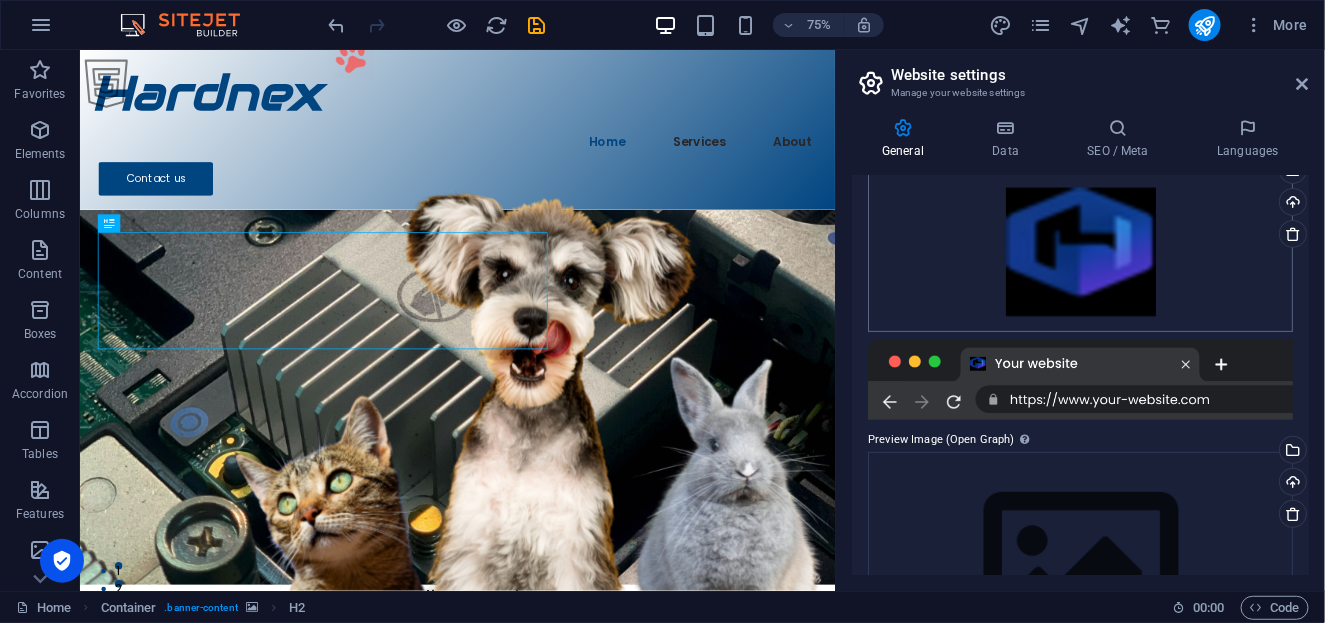 scroll, scrollTop: 0, scrollLeft: 0, axis: both 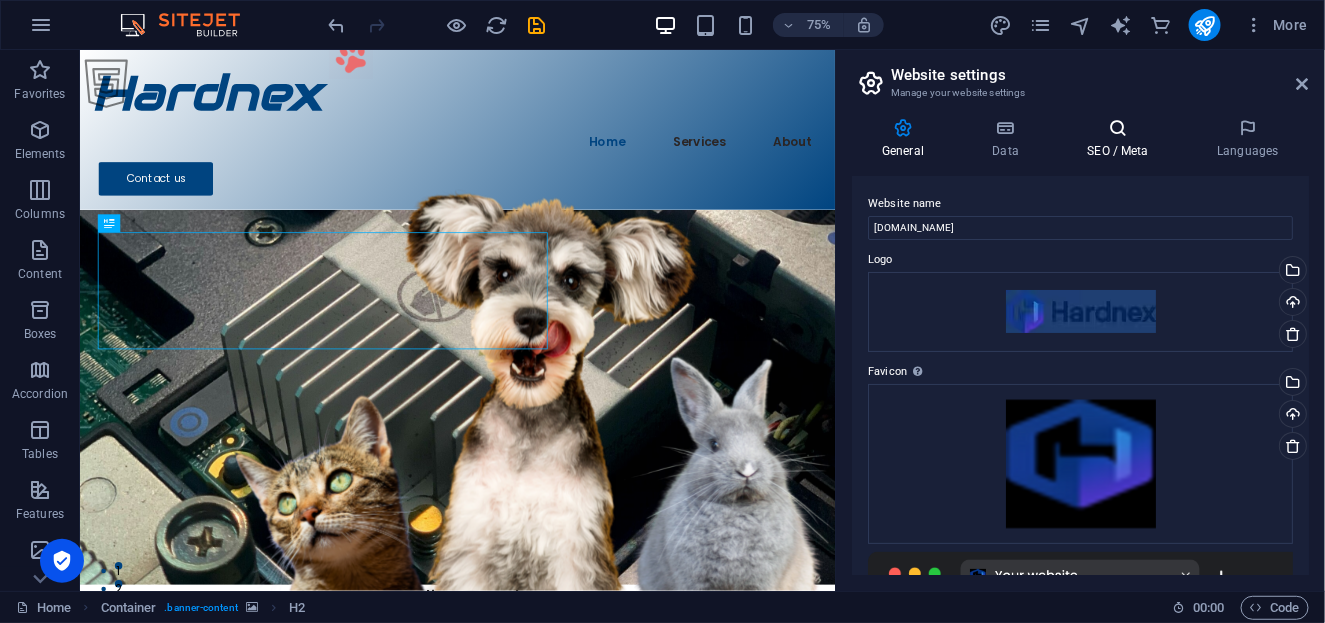 click at bounding box center [1118, 128] 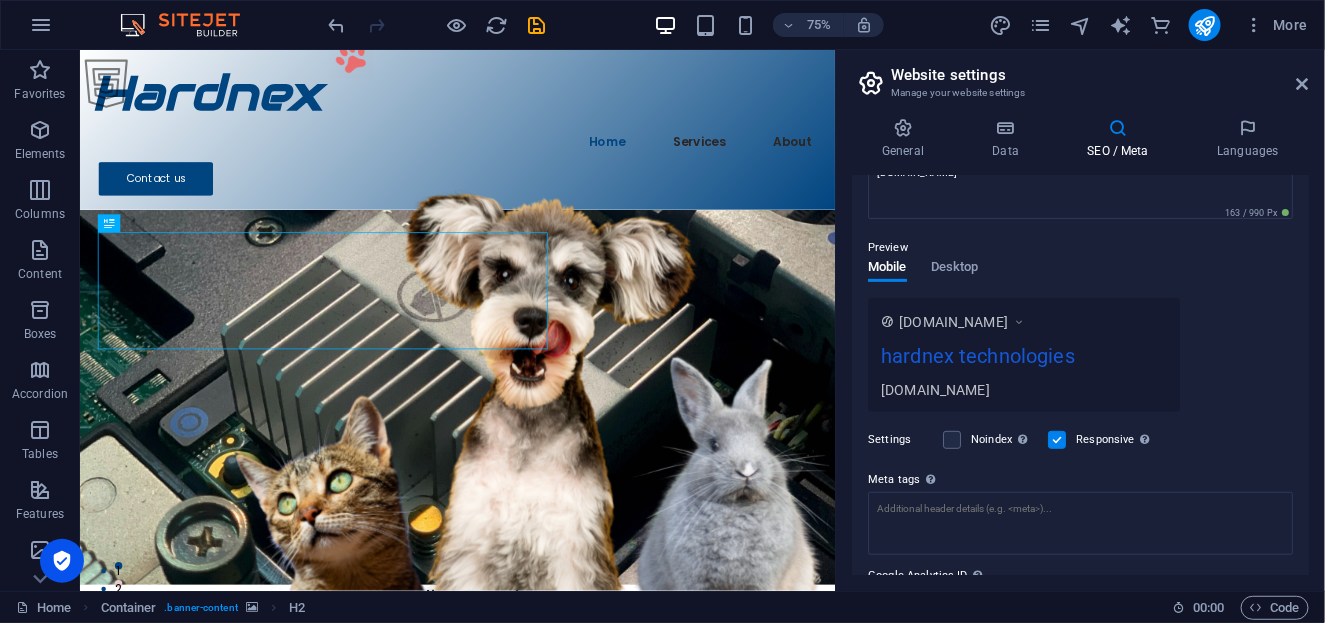 scroll, scrollTop: 231, scrollLeft: 0, axis: vertical 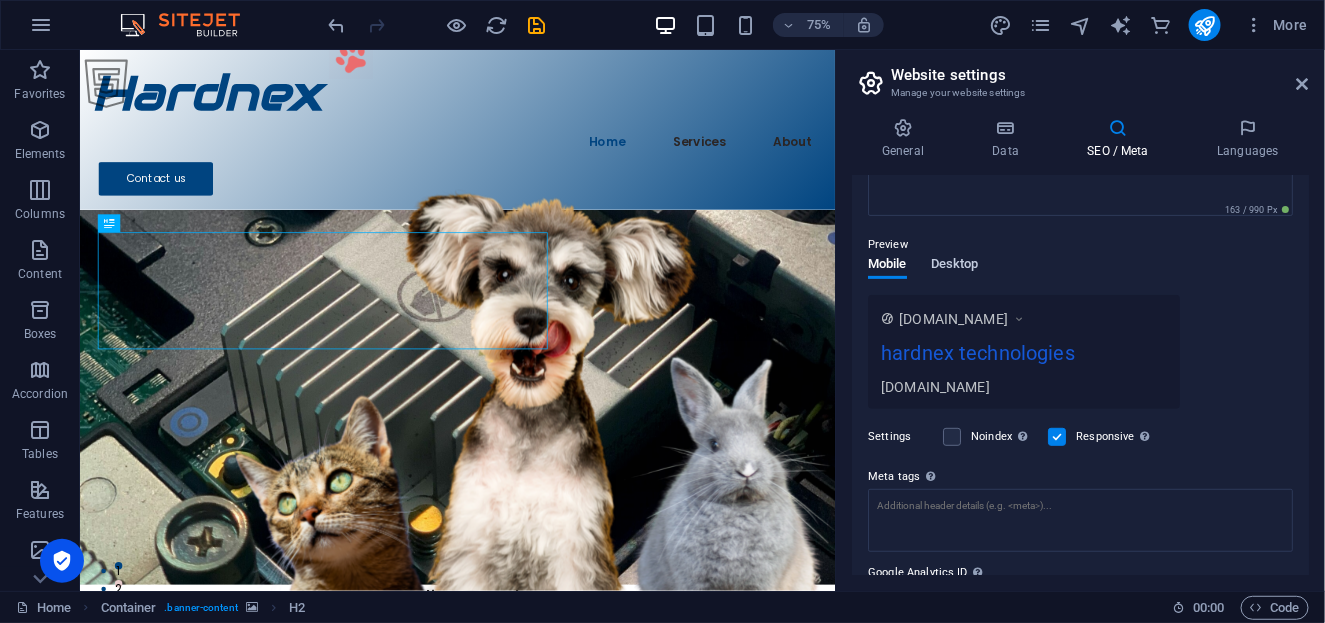 click on "Desktop" at bounding box center [955, 266] 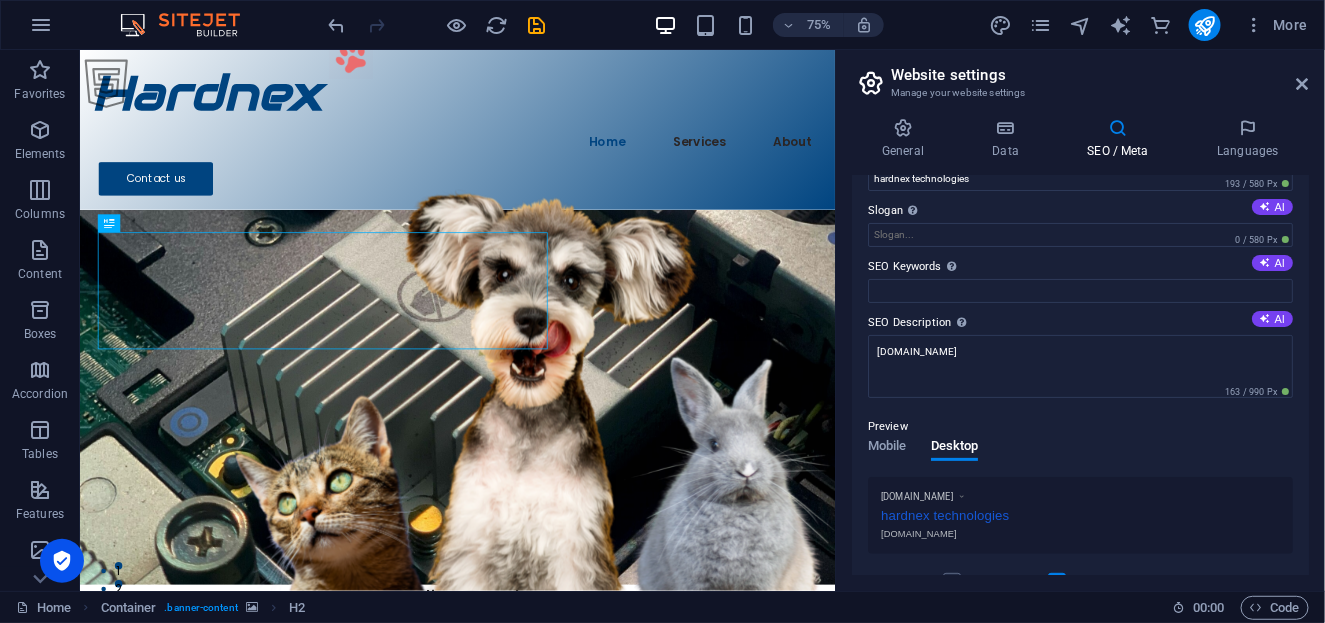 scroll, scrollTop: 0, scrollLeft: 0, axis: both 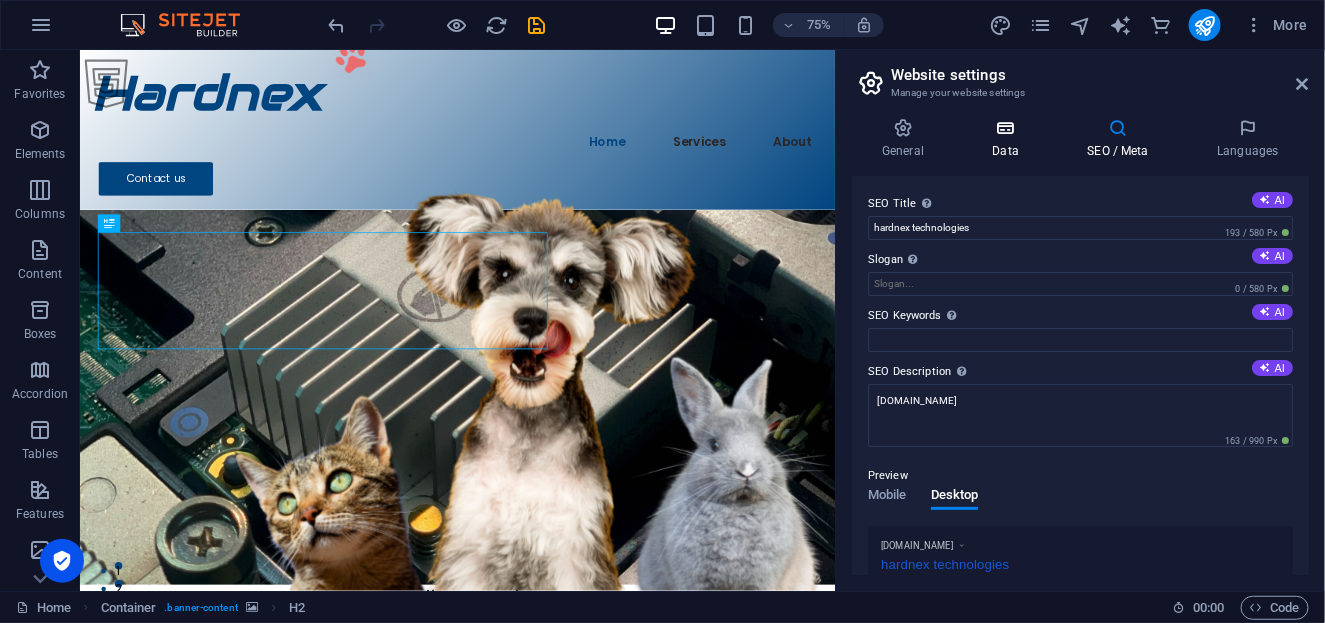 click at bounding box center (1005, 128) 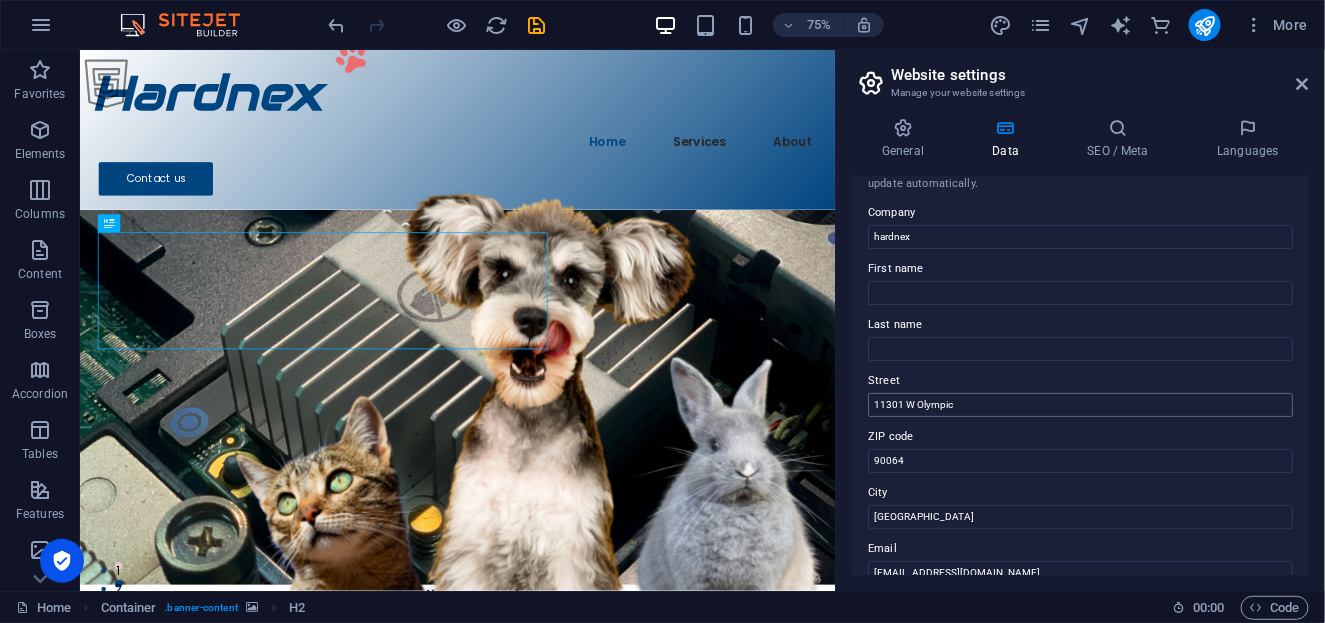 scroll, scrollTop: 0, scrollLeft: 0, axis: both 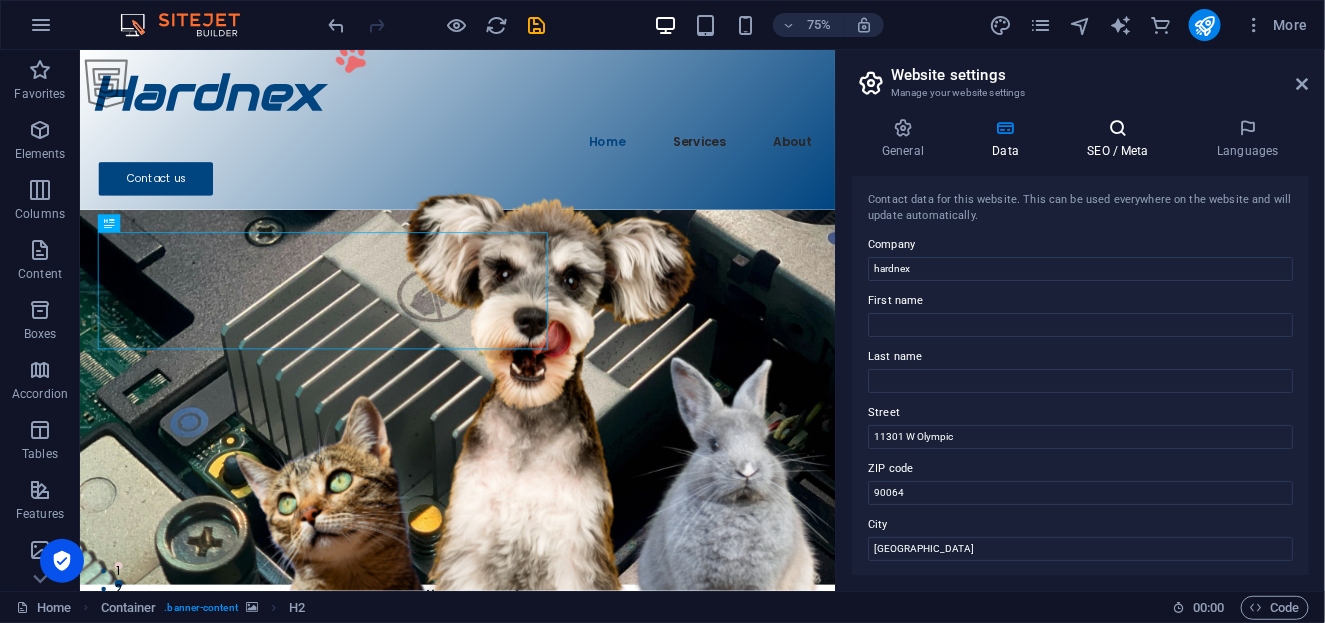 click on "SEO / Meta" at bounding box center [1122, 139] 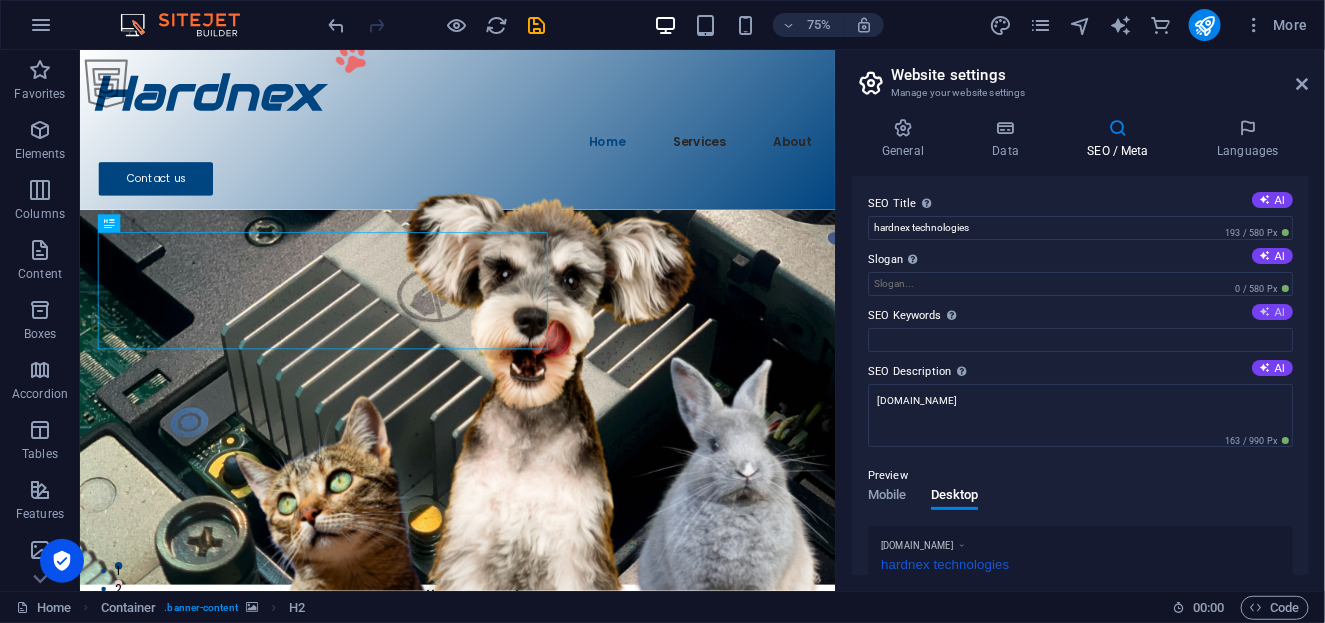 click on "AI" at bounding box center (1272, 312) 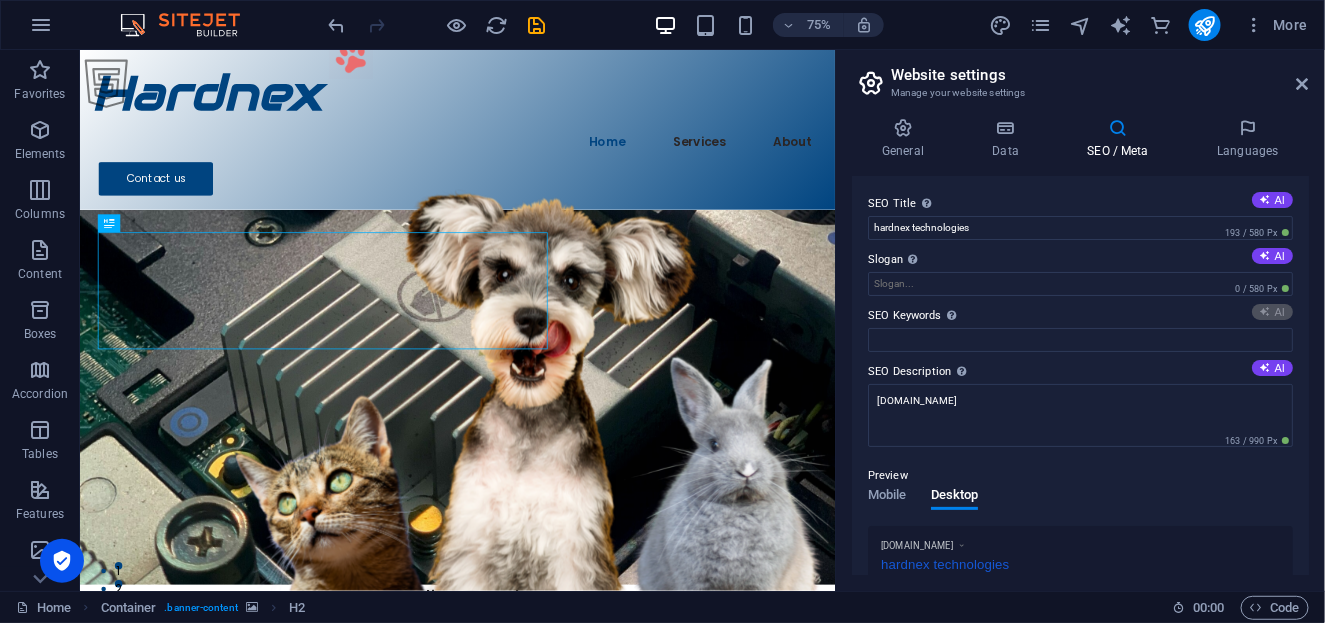 type on "IT infrastructure solutions, hardware security services, scalable cloud solutions, AI-powered digital transformation, enterprise networking hardware, cybersecurity solutions for businesses" 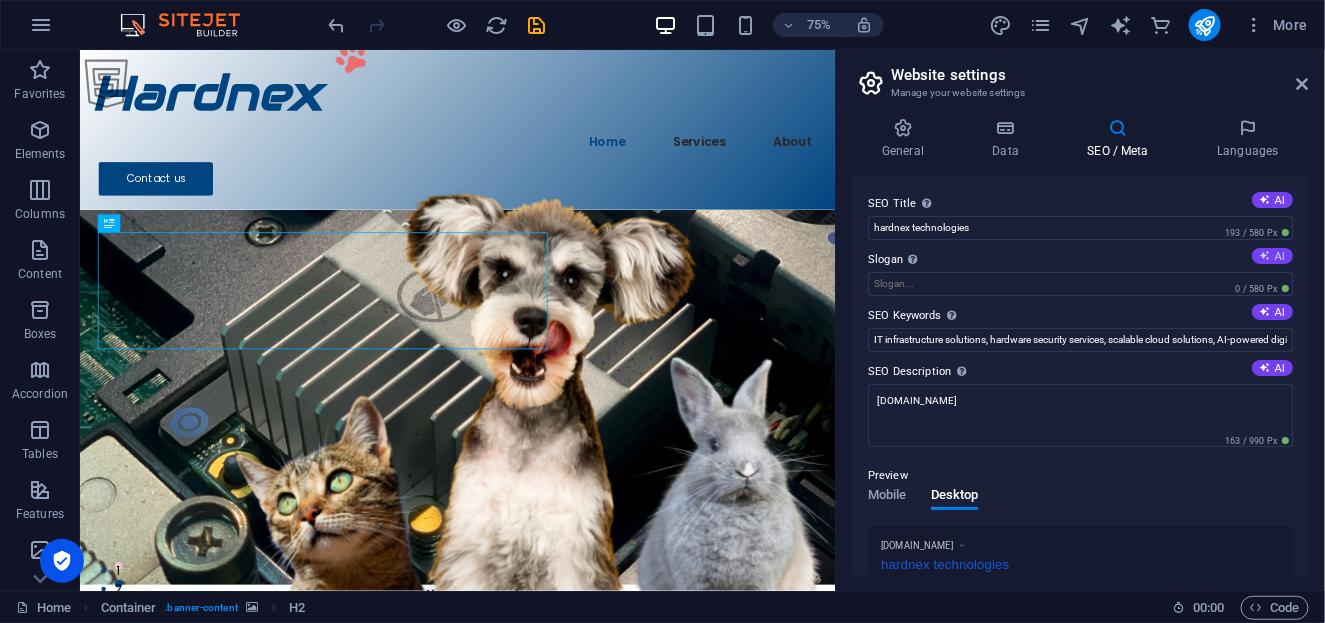 click on "AI" at bounding box center [1272, 256] 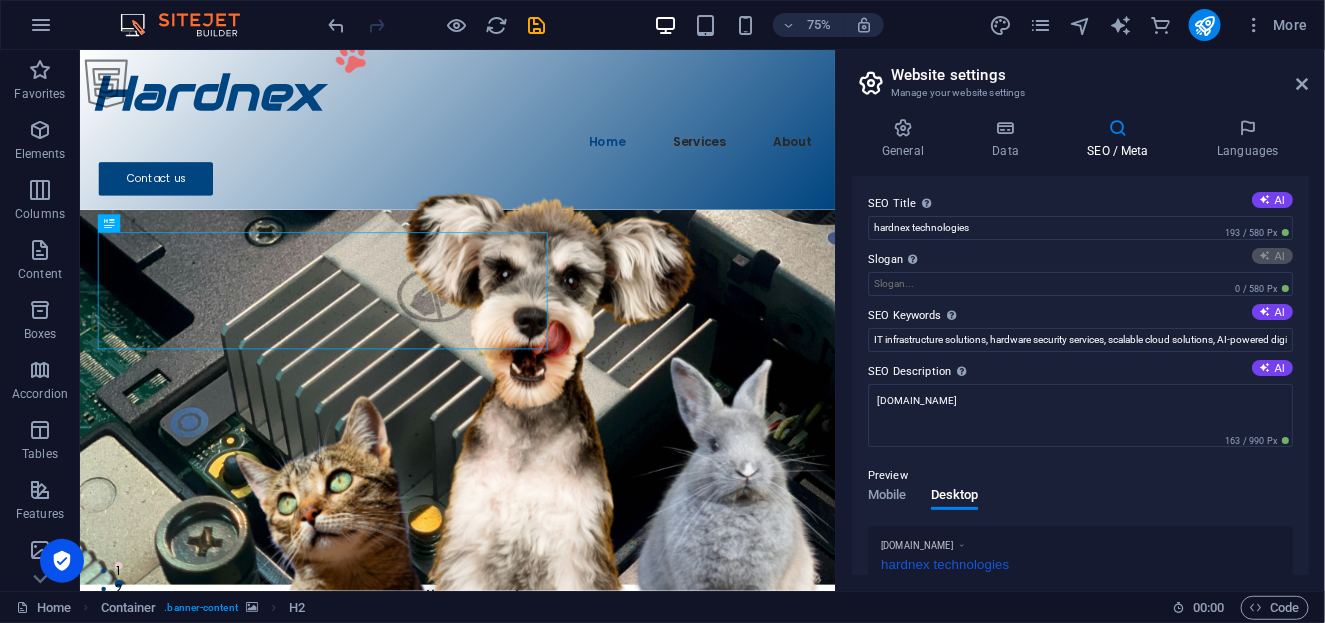 type on "Empowering Your Business with Secure IT Solutions" 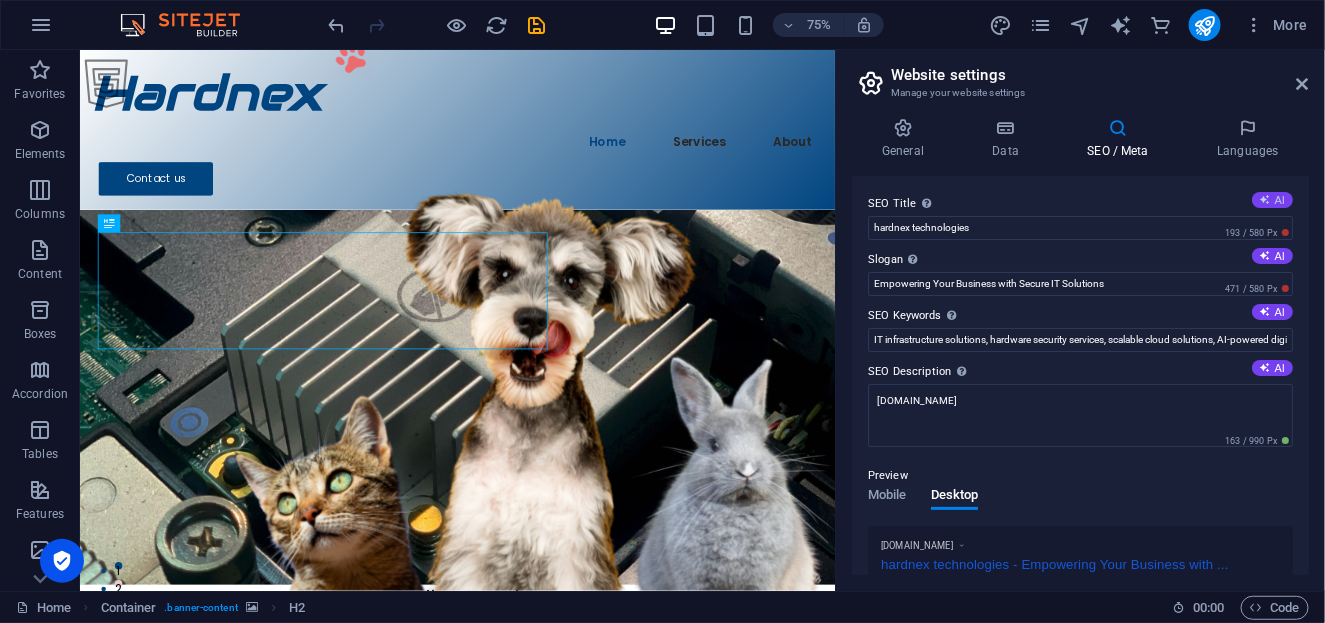 click at bounding box center (1265, 199) 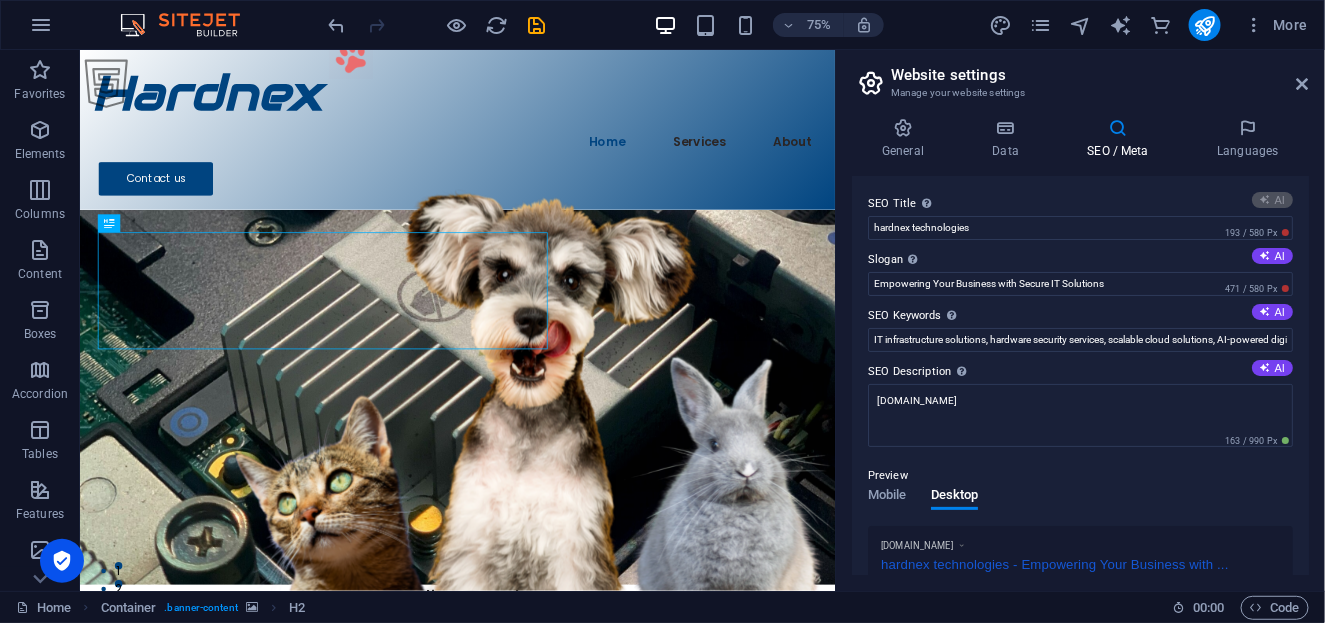 type on "Scalable IT & Cybersecurity Solutions" 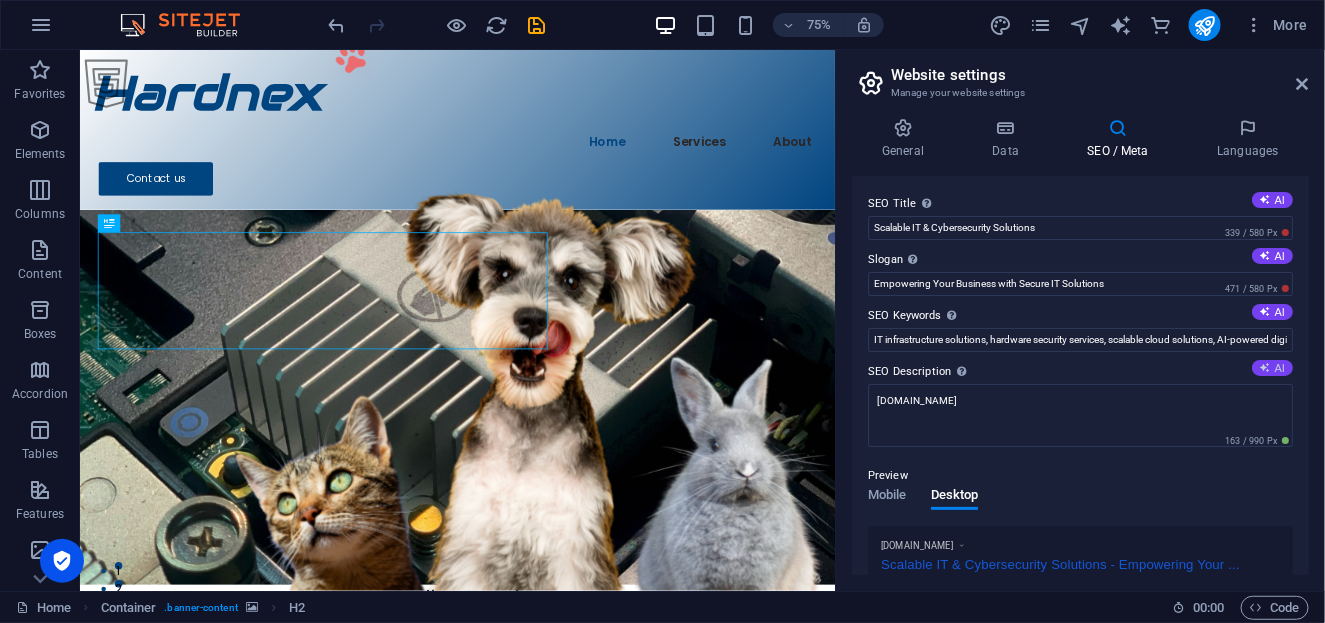 click on "AI" at bounding box center [1272, 368] 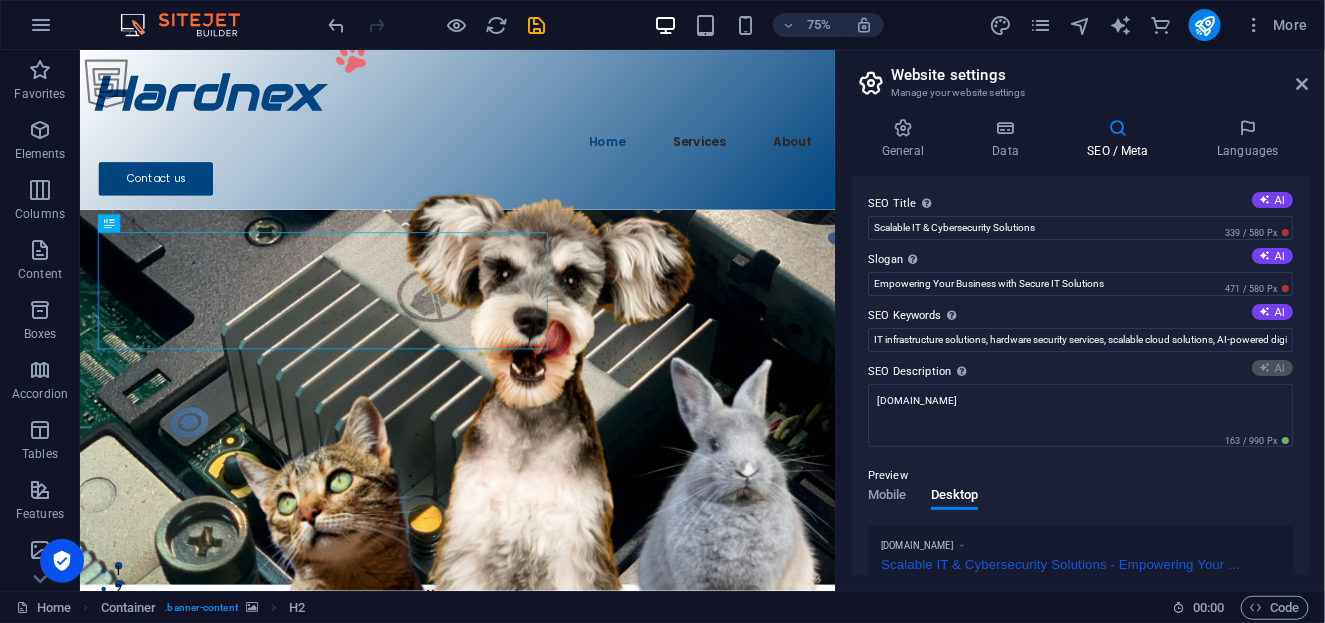 type on "Discover Hardnexs scalable IT solutions, offering secure hardware, cybersecurity, and digital transformation for businesses." 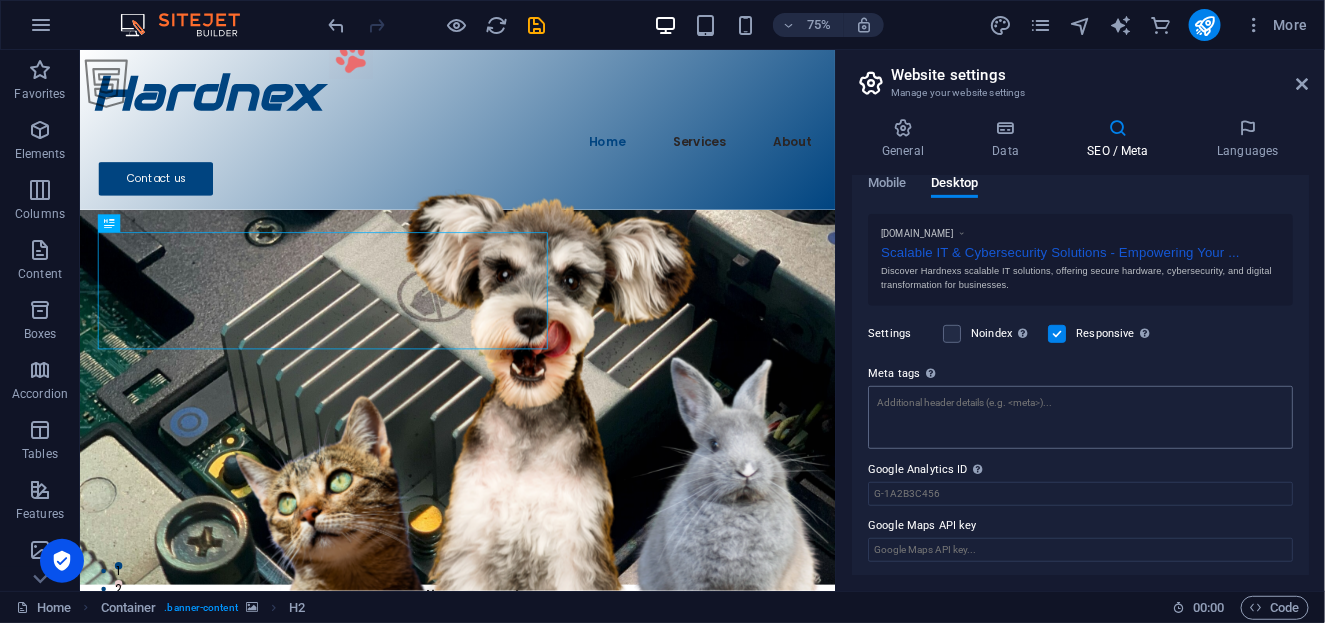 scroll, scrollTop: 278, scrollLeft: 0, axis: vertical 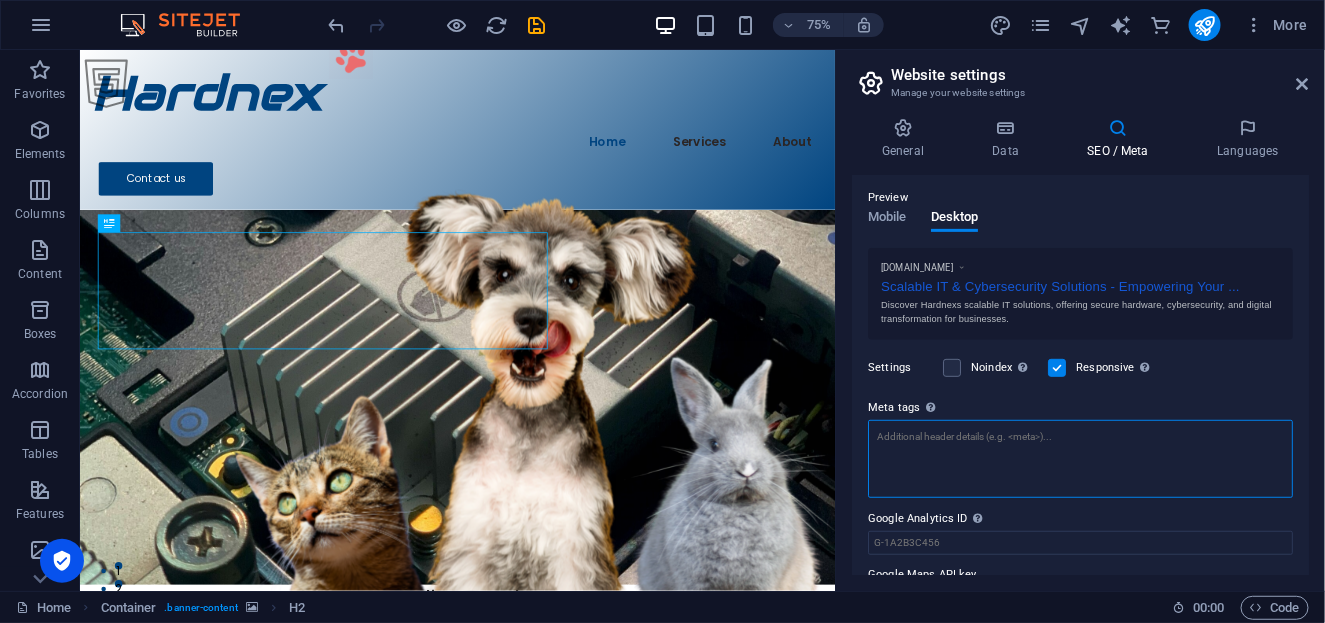 click on "Meta tags Enter HTML code here that will be placed inside the  tags of your website. Please note that your website may not function if you include code with errors." at bounding box center (1080, 459) 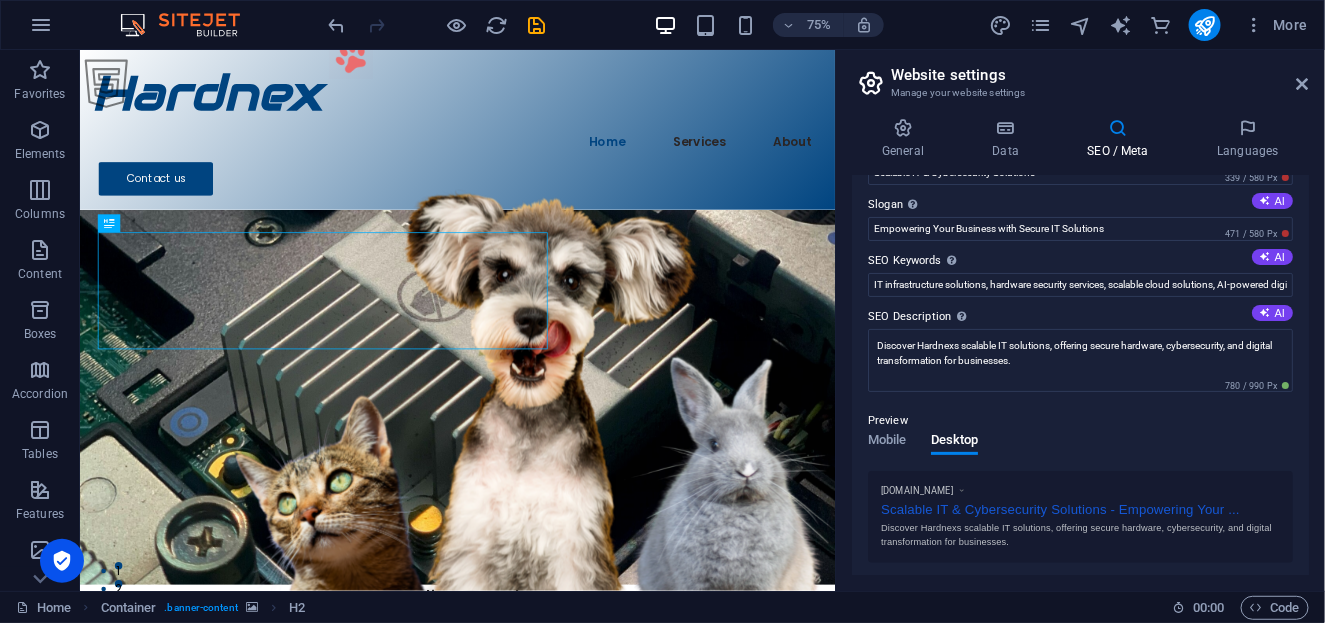 scroll, scrollTop: 0, scrollLeft: 0, axis: both 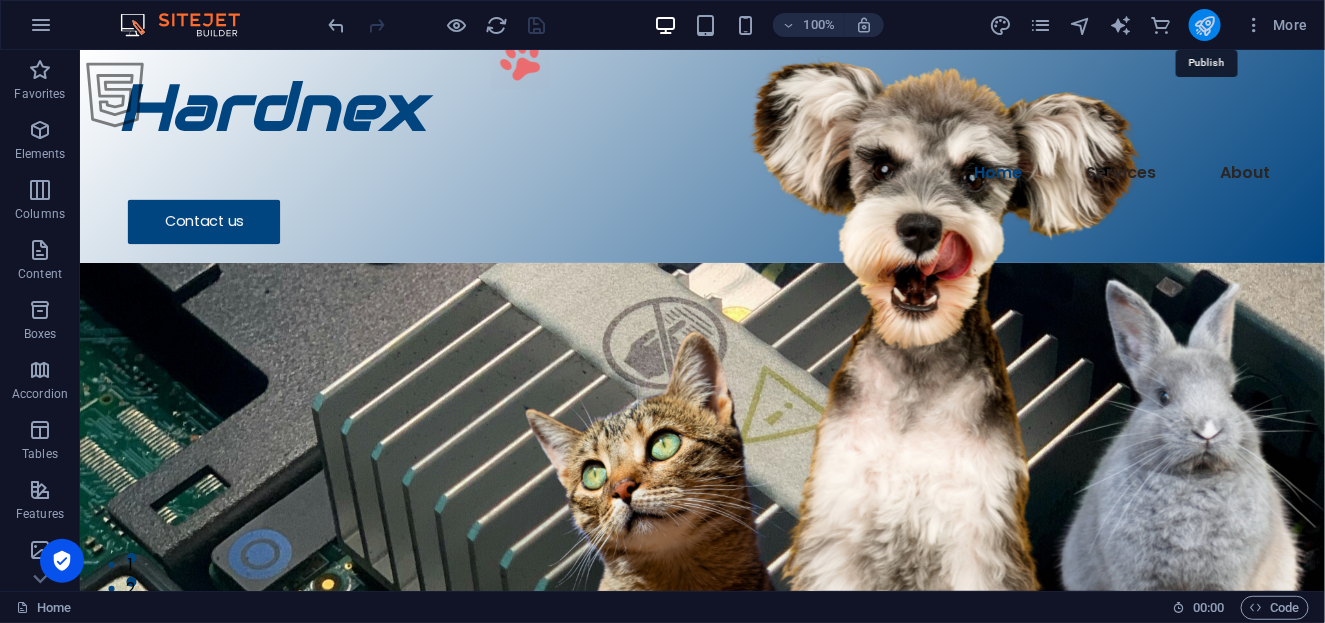 click at bounding box center (1204, 25) 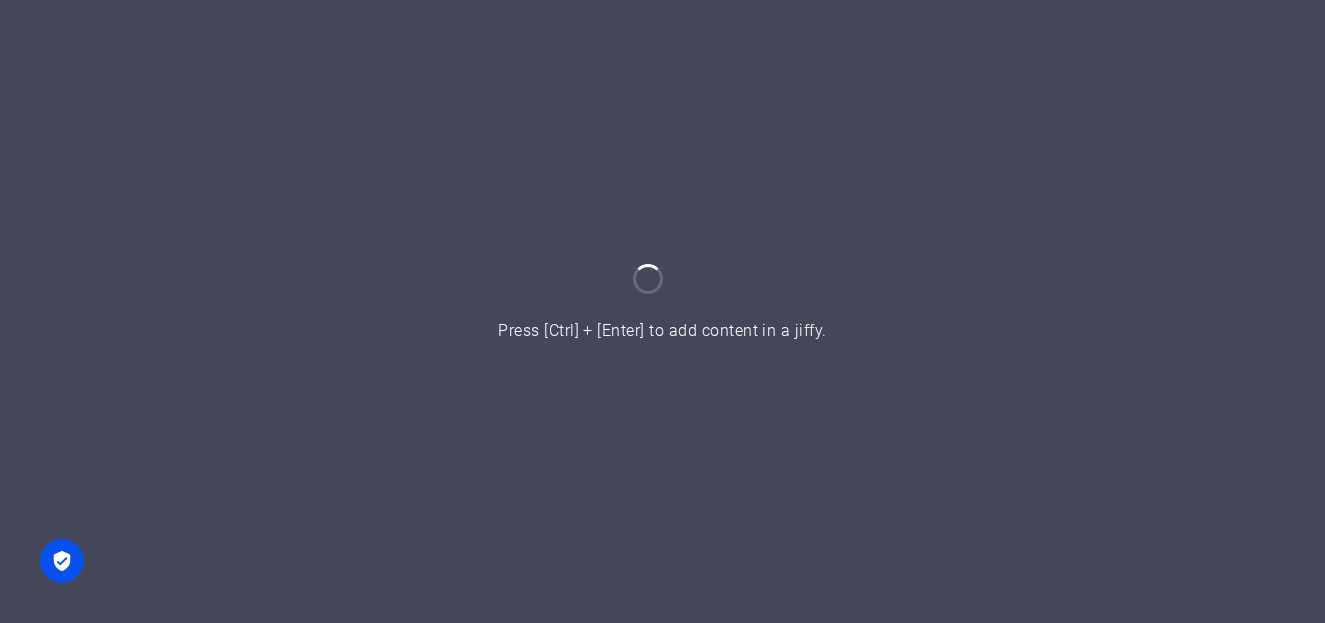 scroll, scrollTop: 0, scrollLeft: 0, axis: both 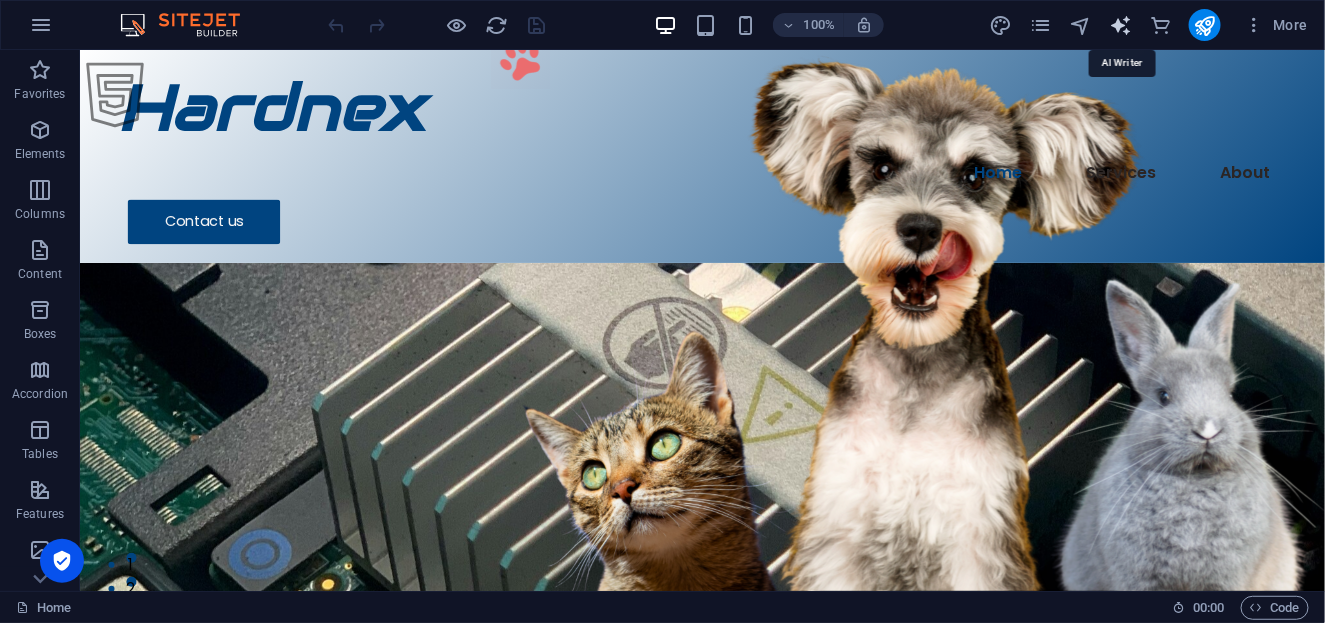click at bounding box center [1120, 25] 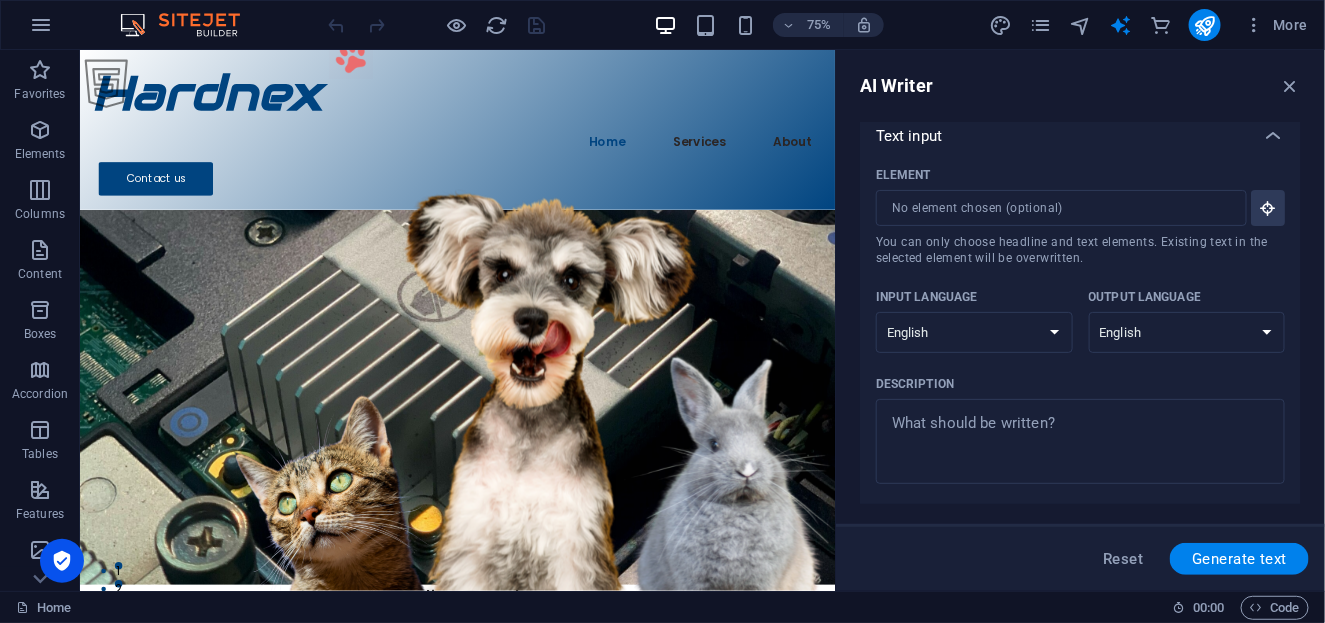 scroll, scrollTop: 0, scrollLeft: 0, axis: both 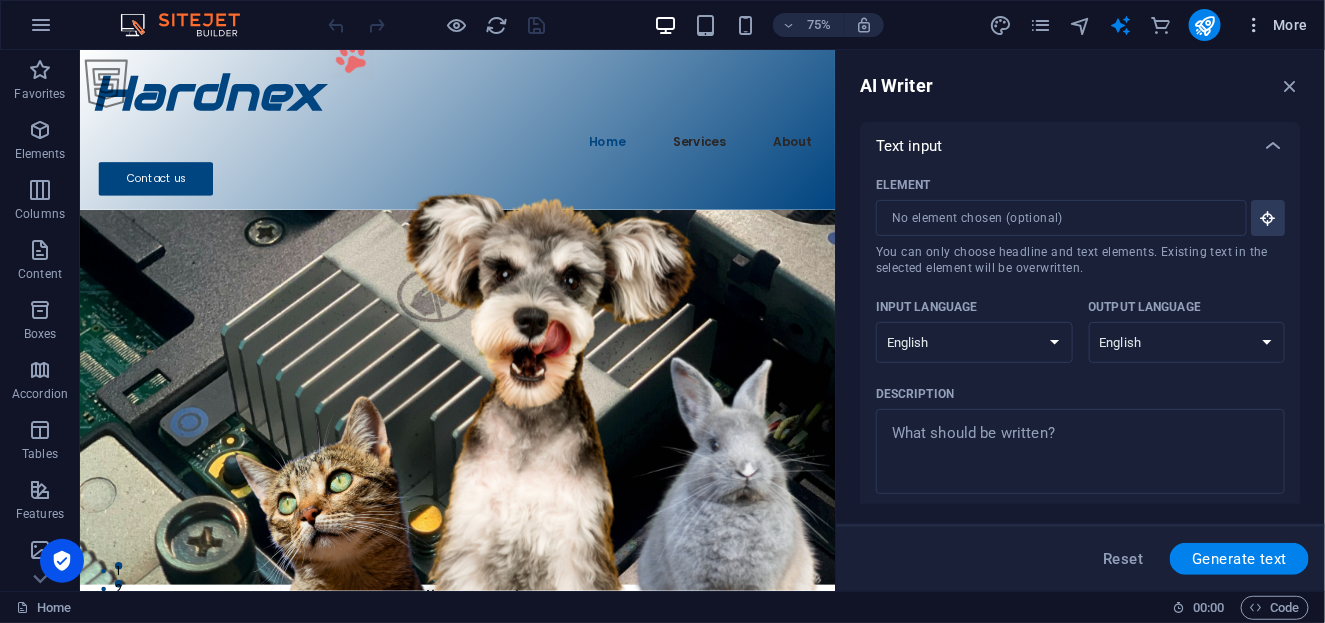 click at bounding box center [1255, 25] 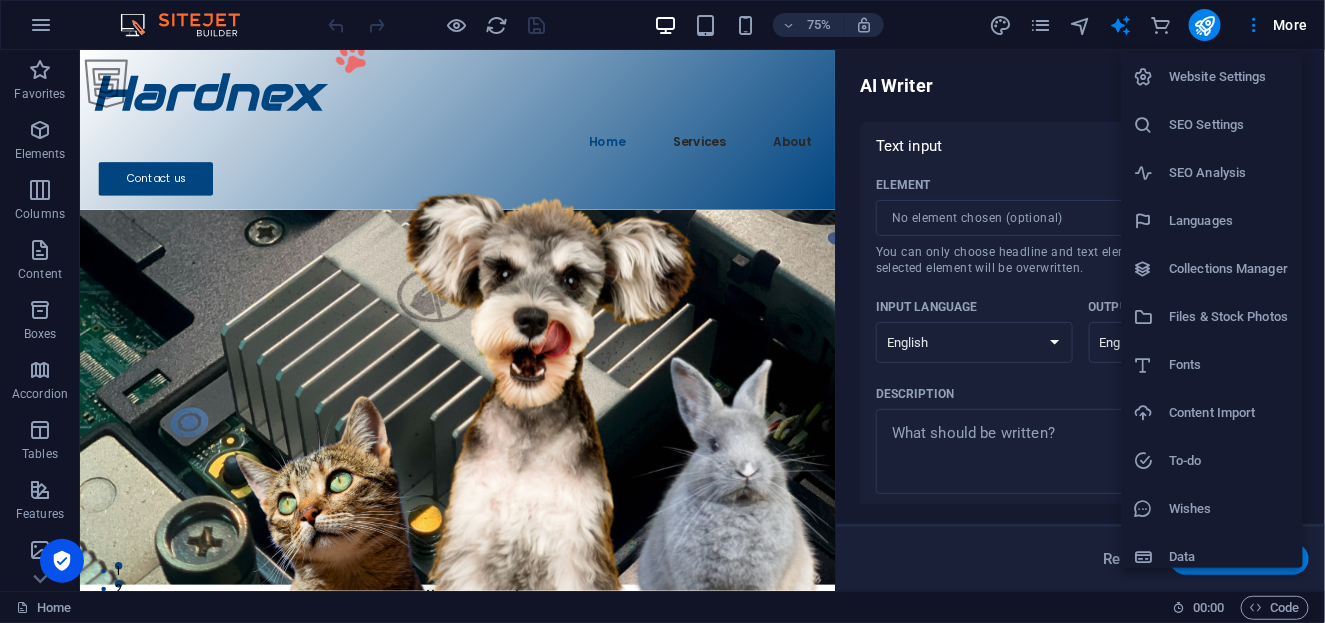 click on "Website Settings" at bounding box center [1230, 77] 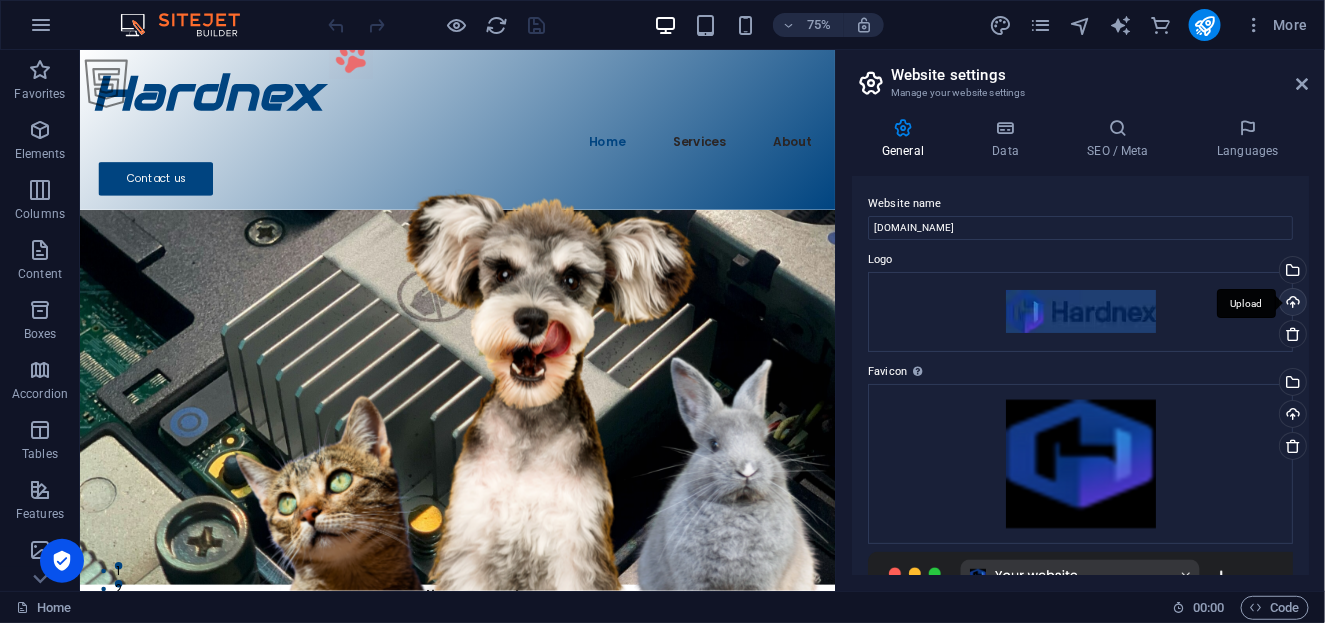 click on "Upload" at bounding box center (1291, 304) 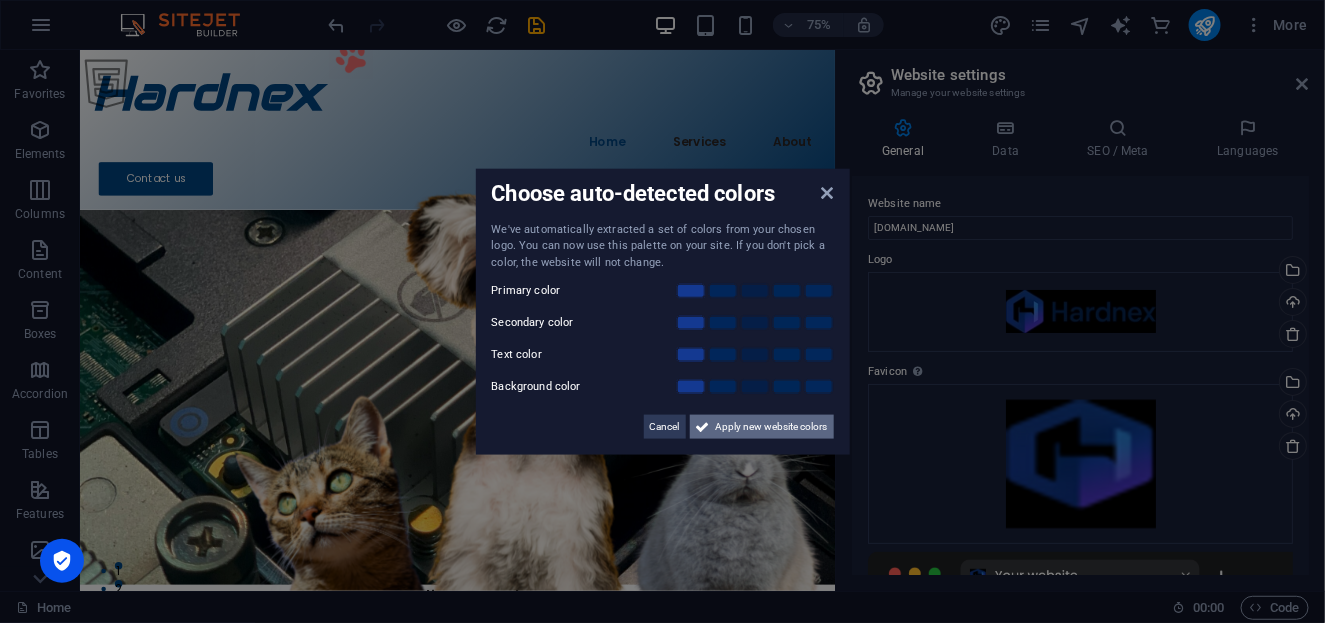 click on "Apply new website colors" at bounding box center (772, 427) 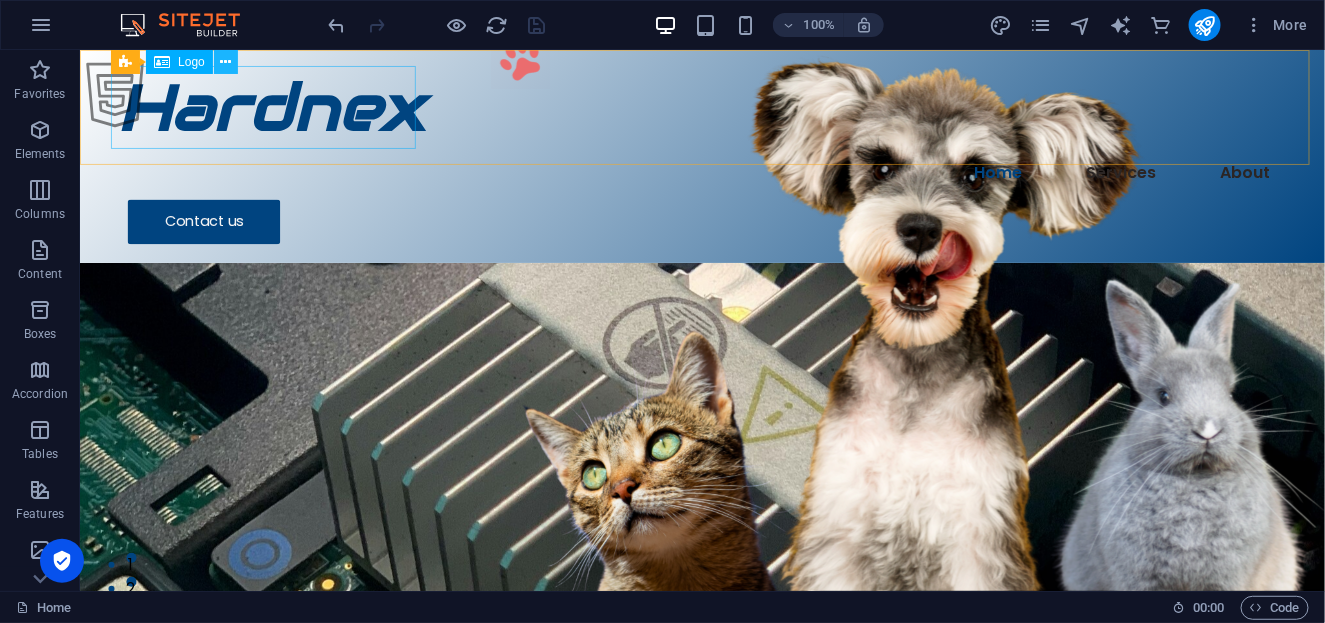 click at bounding box center (225, 62) 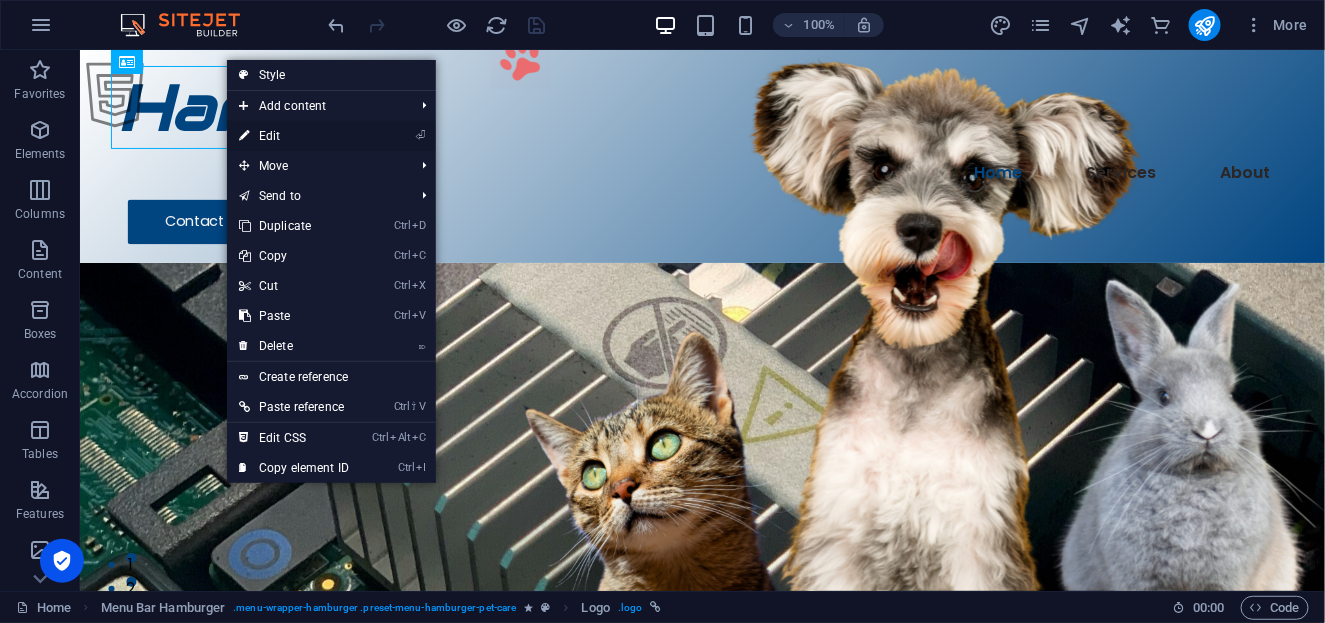 click on "⏎  Edit" at bounding box center [294, 136] 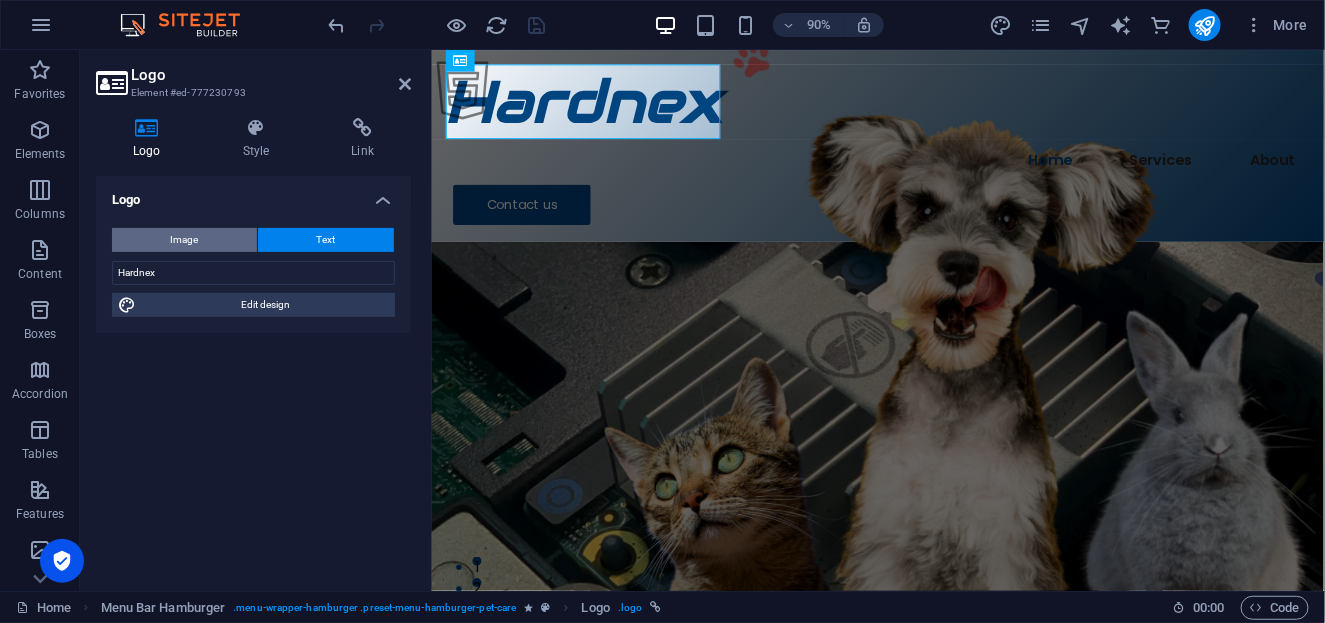 click on "Image" at bounding box center (184, 240) 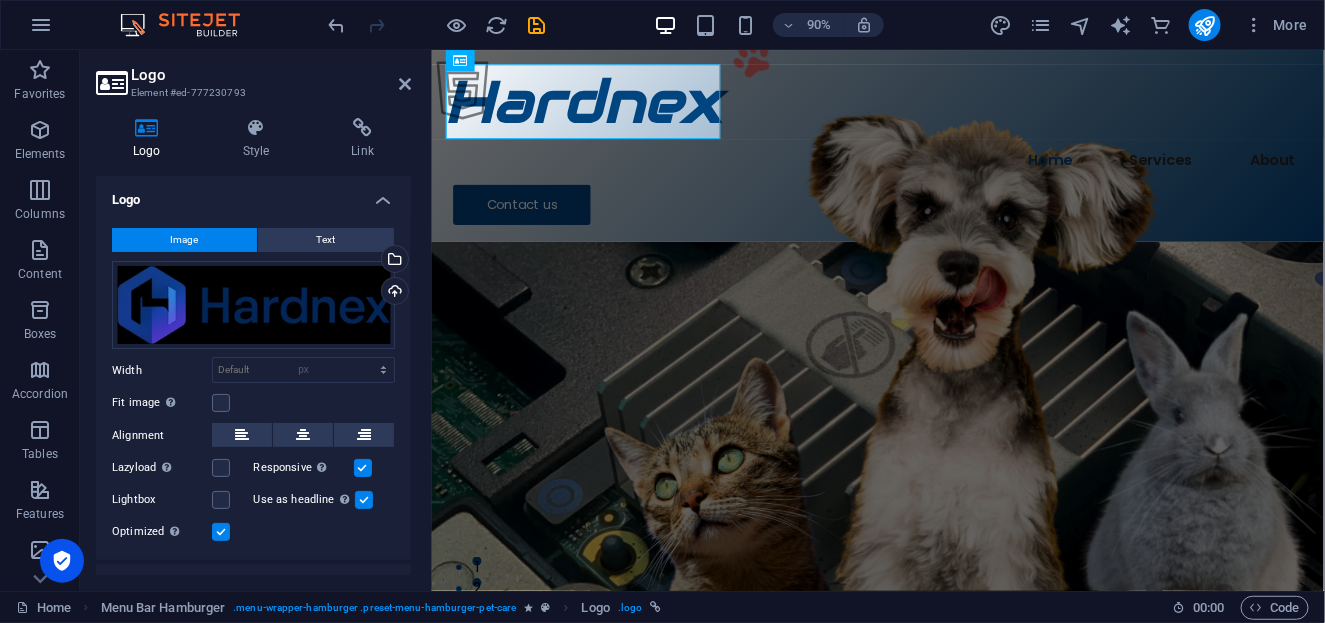 type 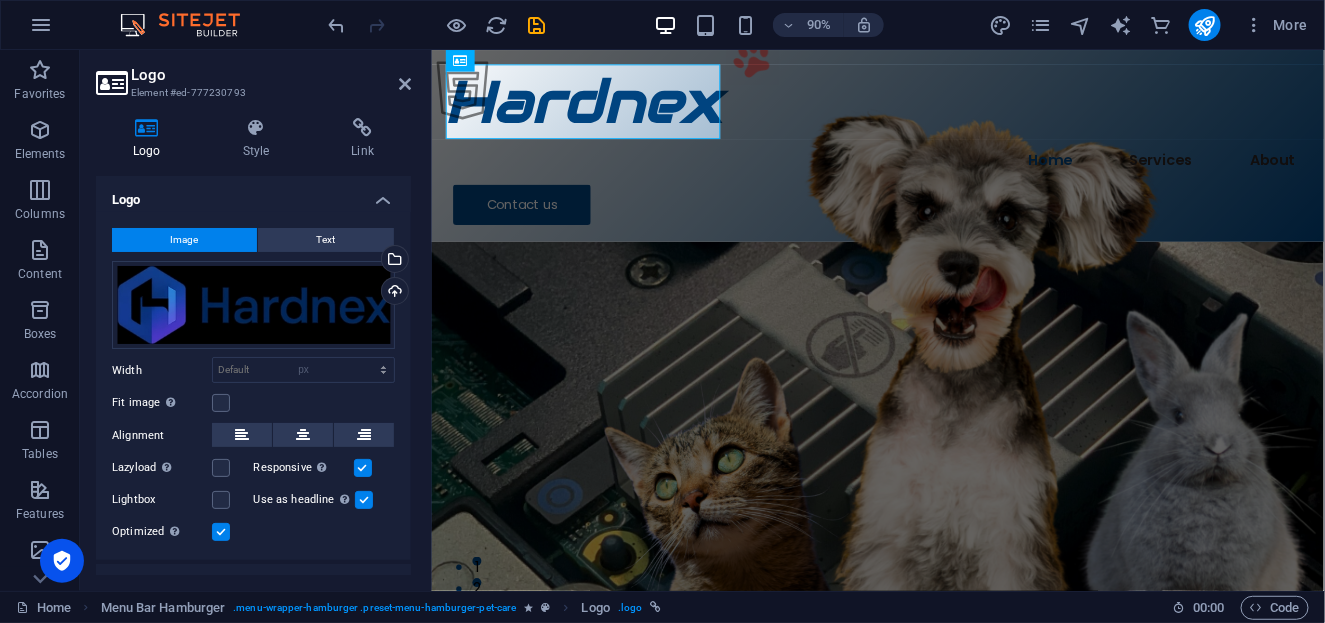 select on "DISABLED_OPTION_VALUE" 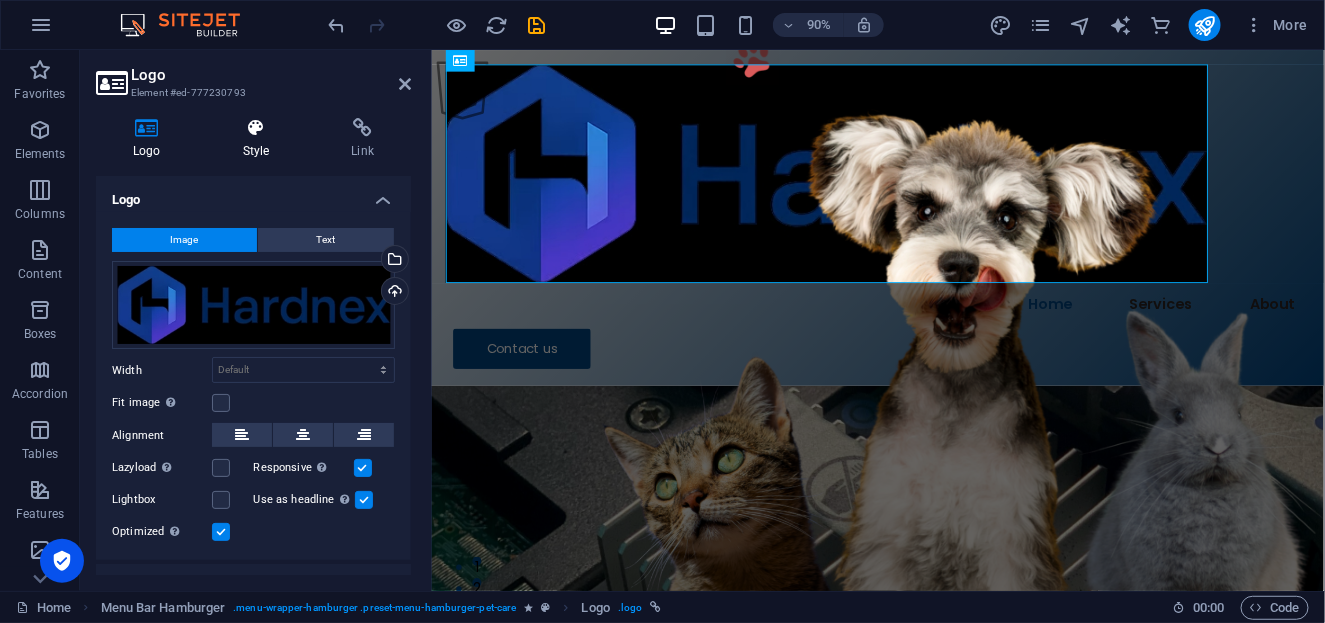 click on "Style" at bounding box center (260, 139) 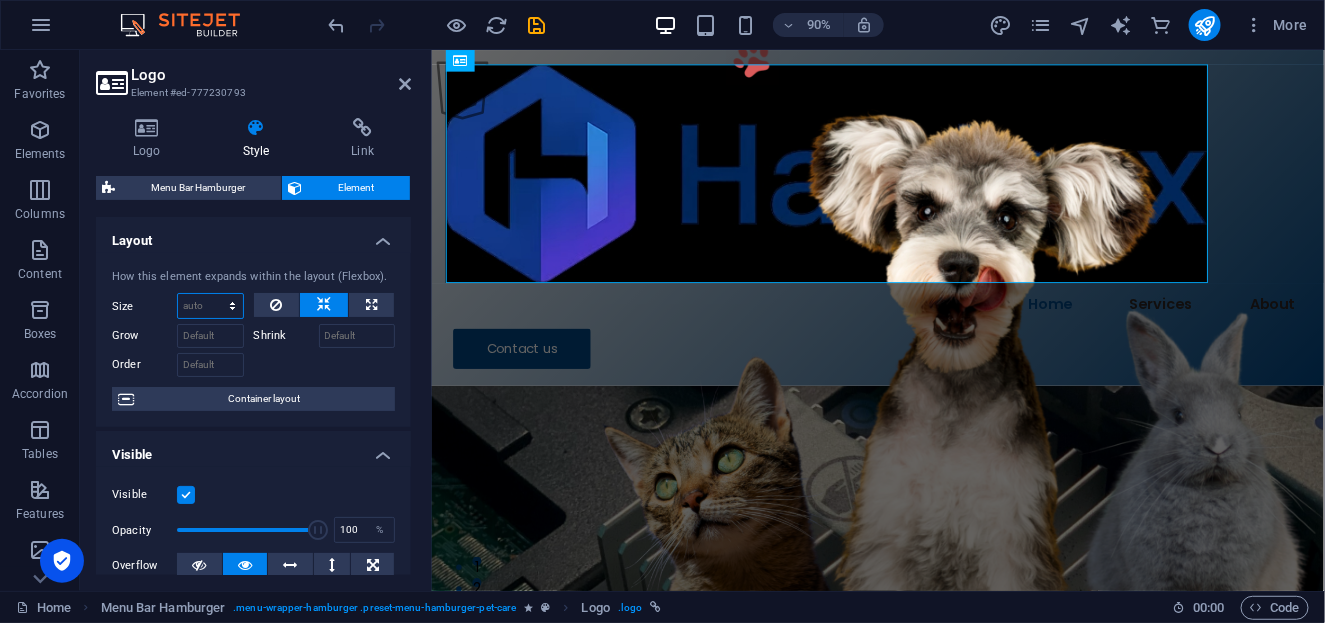 click on "Default auto px % 1/1 1/2 1/3 1/4 1/5 1/6 1/7 1/8 1/9 1/10" at bounding box center (210, 306) 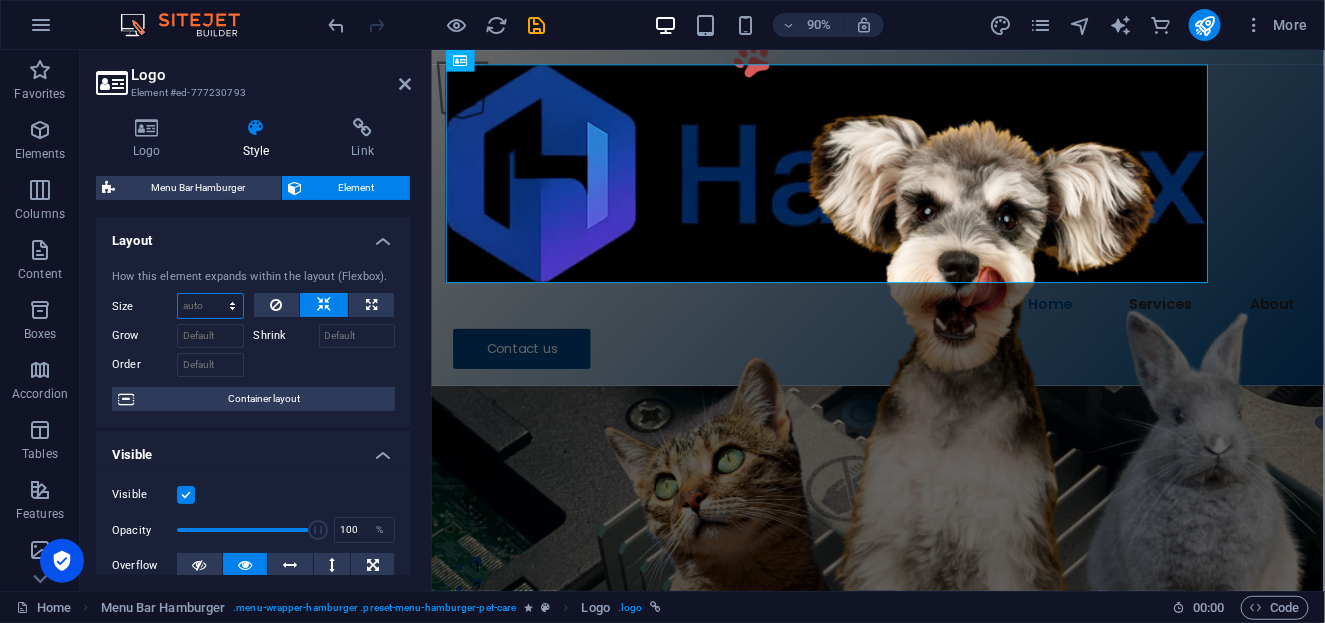 select on "px" 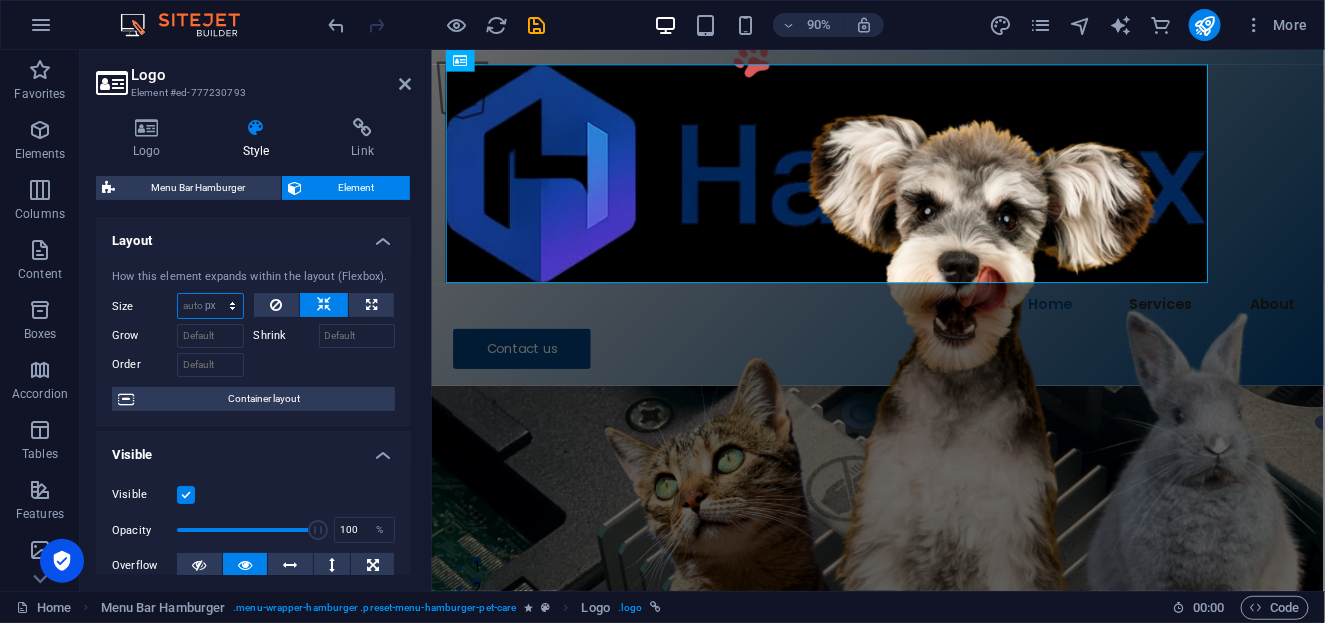 click on "Default auto px % 1/1 1/2 1/3 1/4 1/5 1/6 1/7 1/8 1/9 1/10" at bounding box center (210, 306) 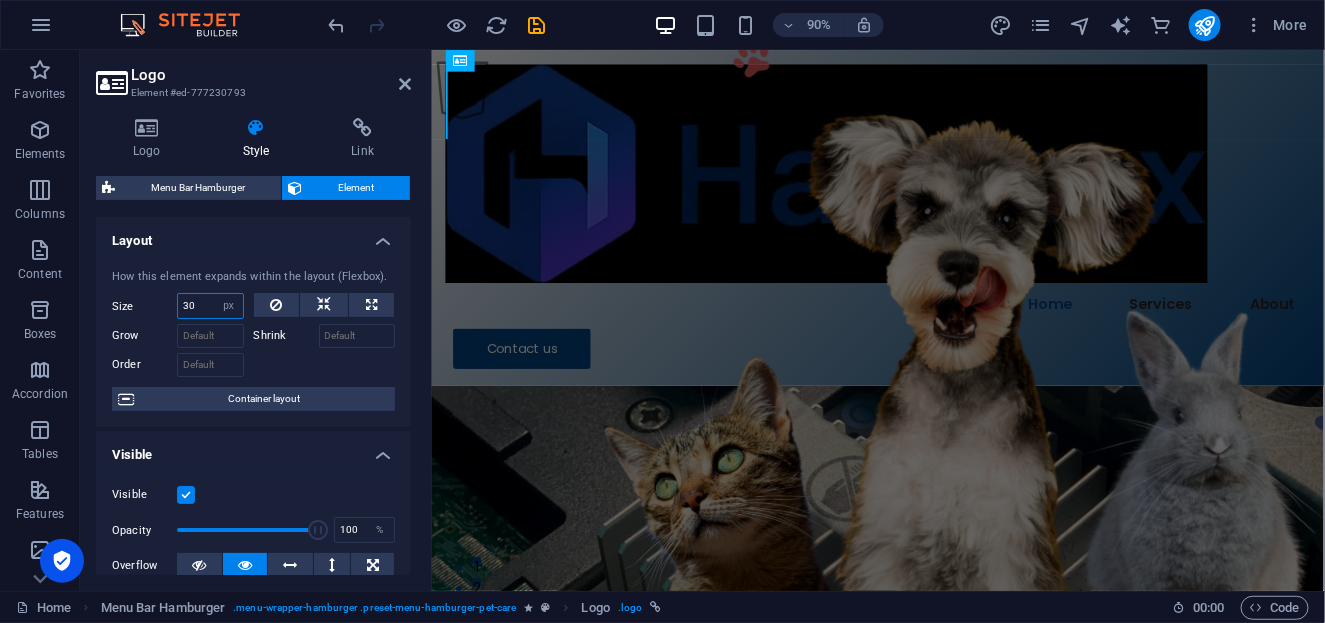 type on "300" 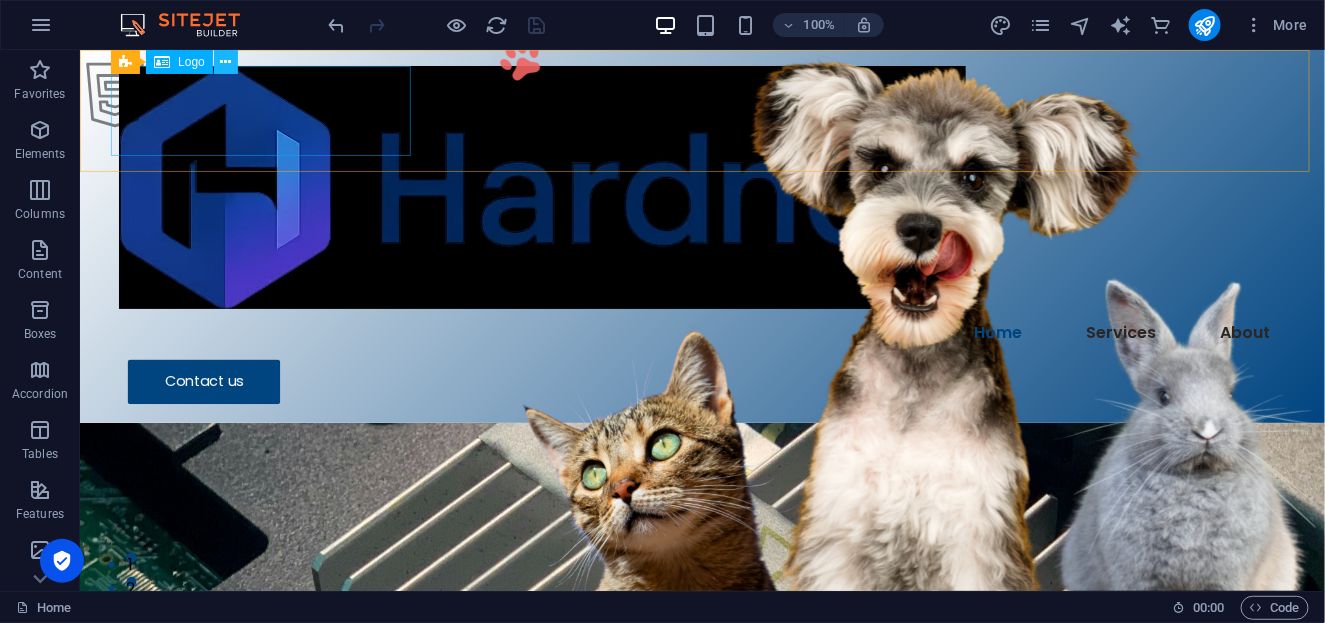 click at bounding box center [225, 62] 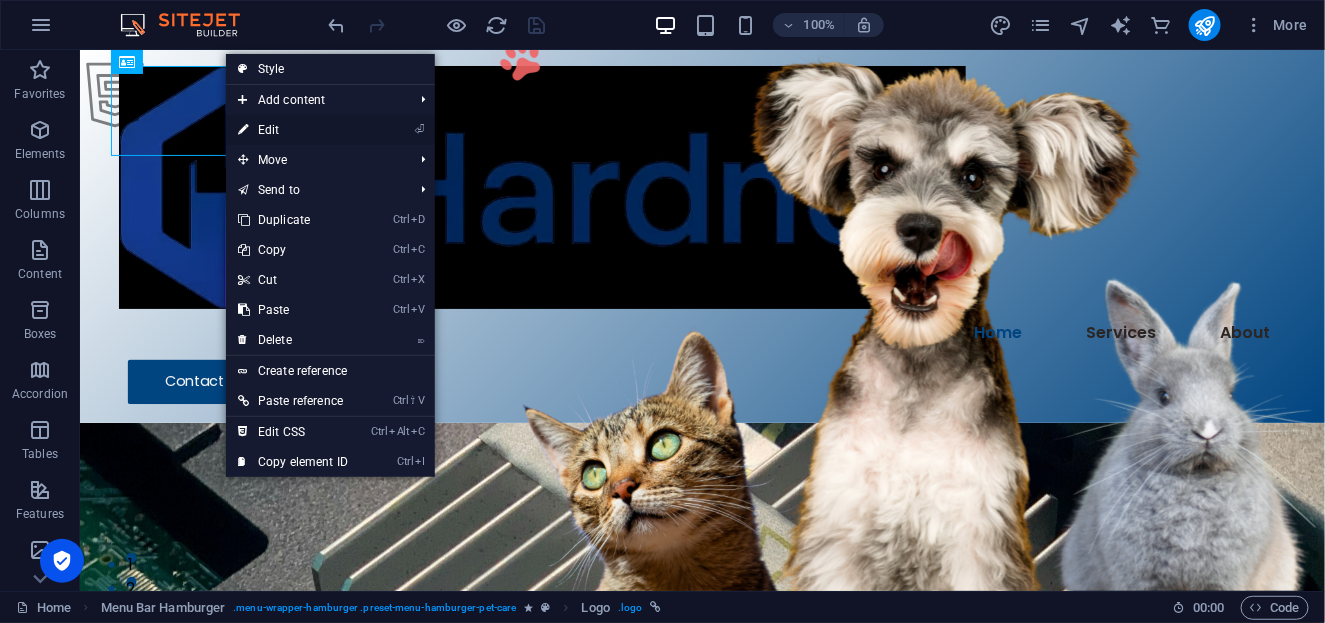 click on "⏎  Edit" at bounding box center (293, 130) 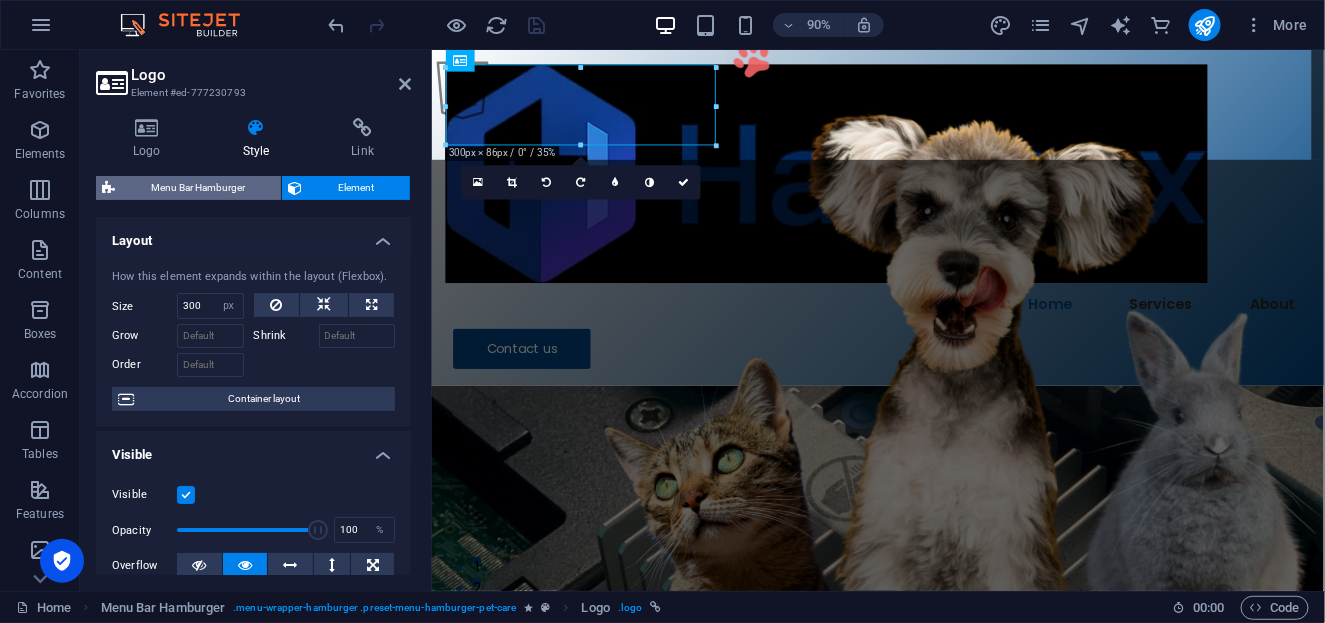 click on "Menu Bar Hamburger" at bounding box center [198, 188] 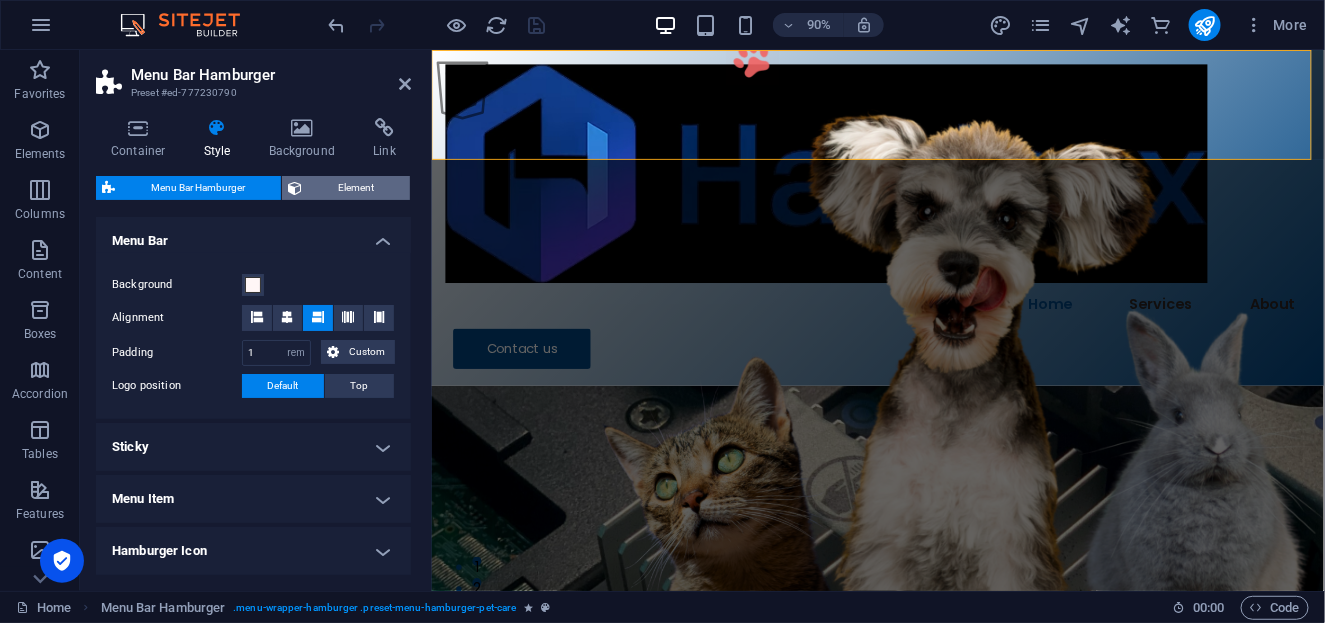 click on "Element" at bounding box center (356, 188) 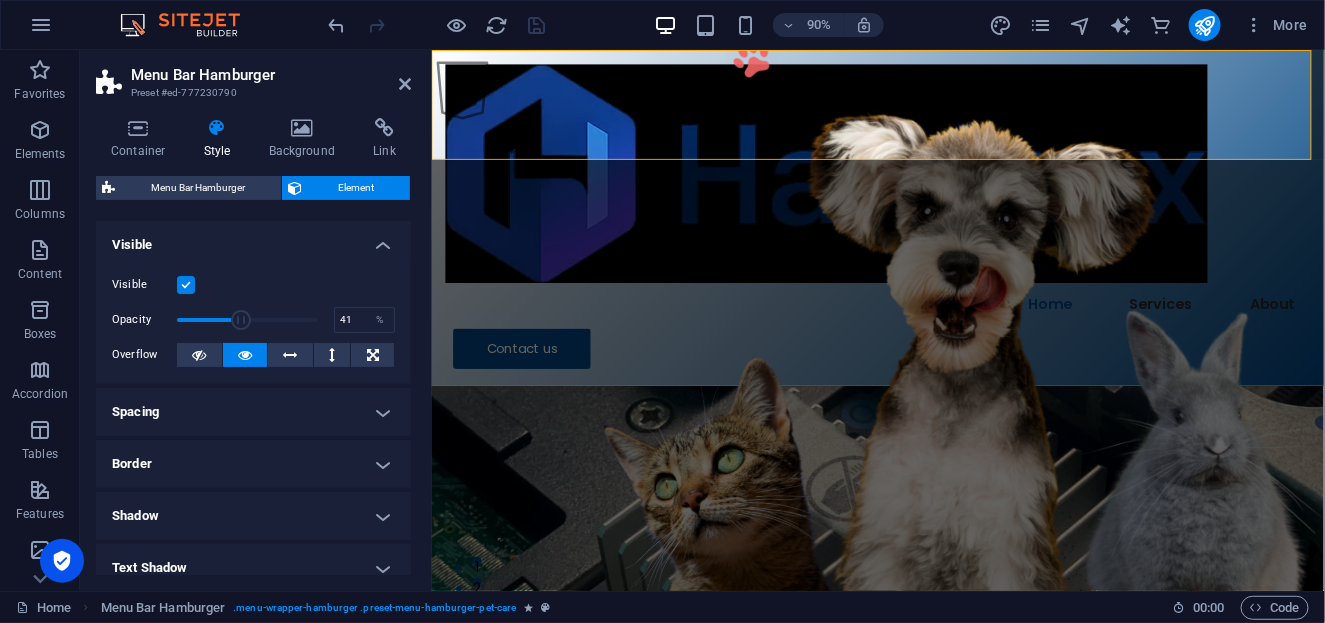 drag, startPoint x: 311, startPoint y: 316, endPoint x: 233, endPoint y: 334, distance: 80.04999 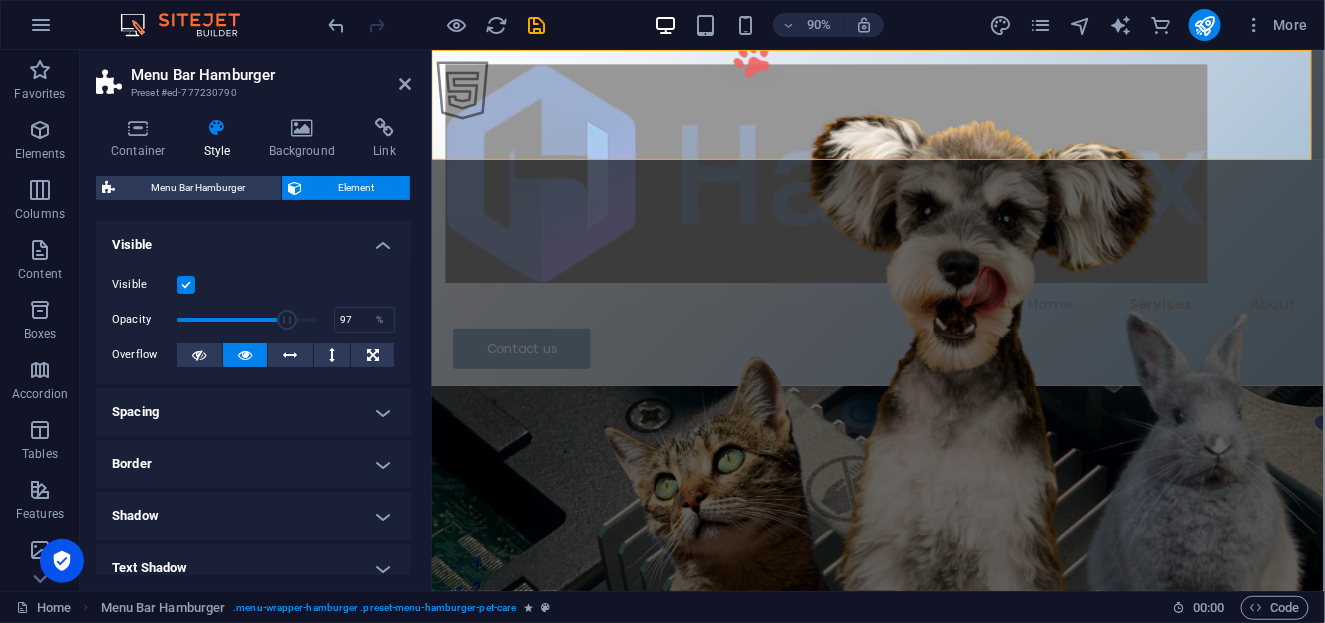 type on "100" 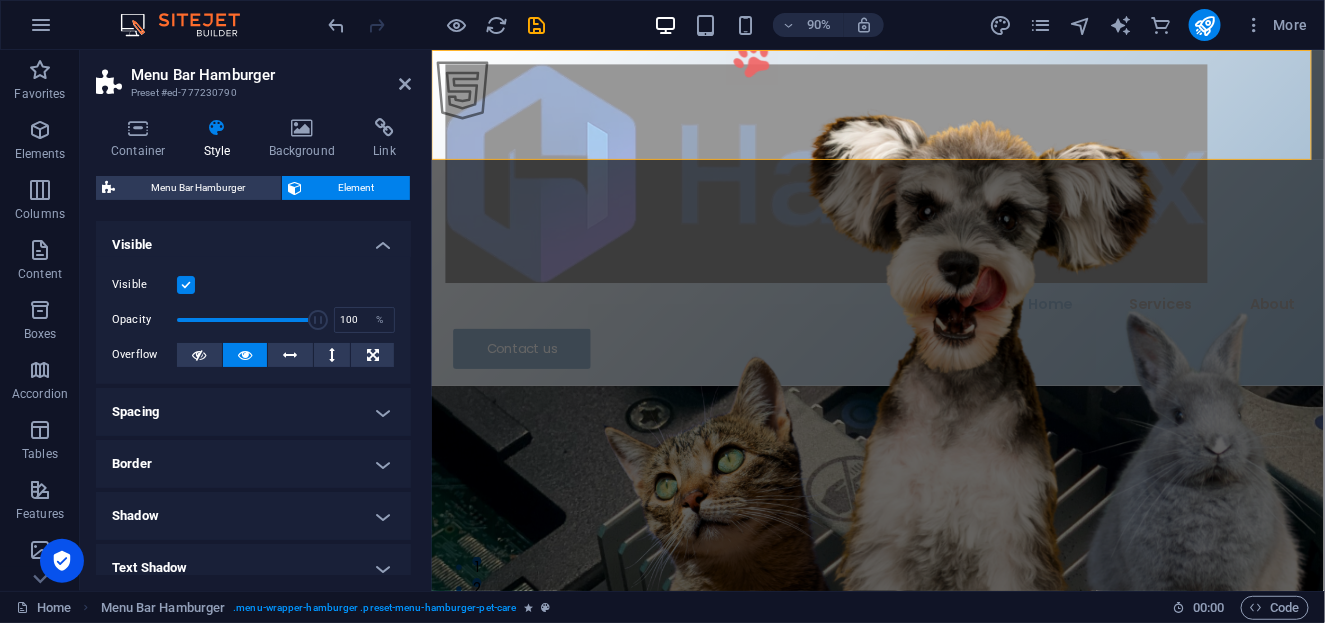 drag, startPoint x: 236, startPoint y: 323, endPoint x: 393, endPoint y: 332, distance: 157.25775 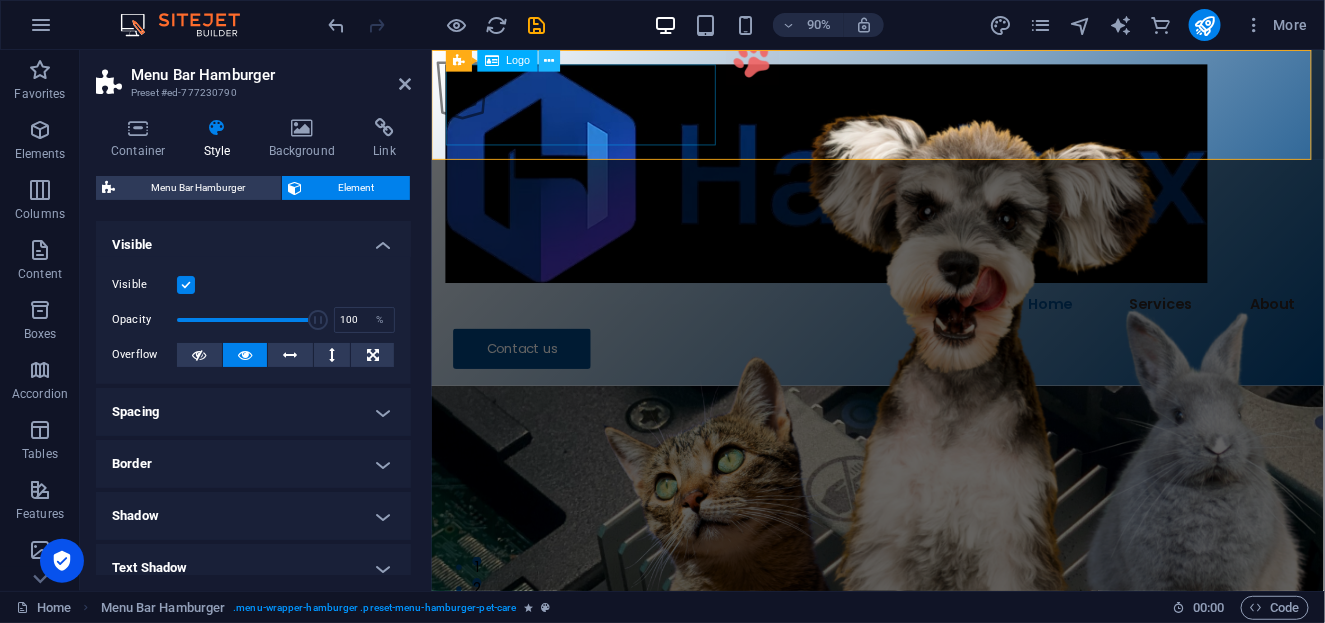 click at bounding box center [550, 60] 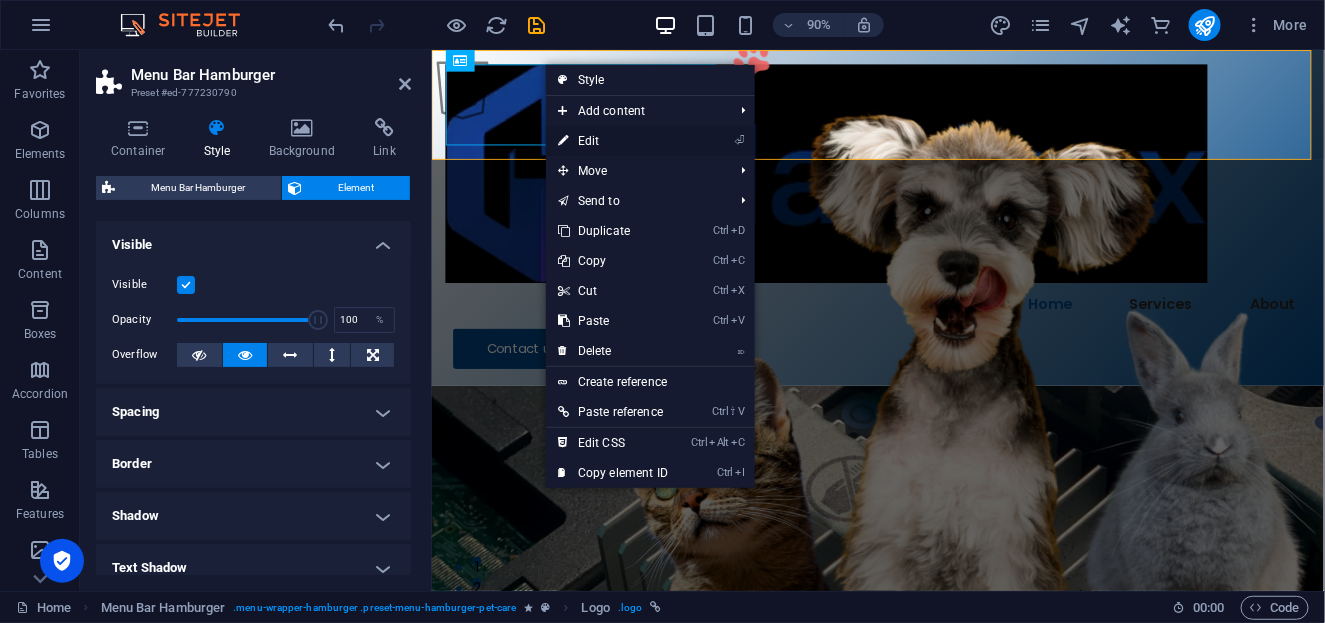 click on "⏎  Edit" at bounding box center [613, 141] 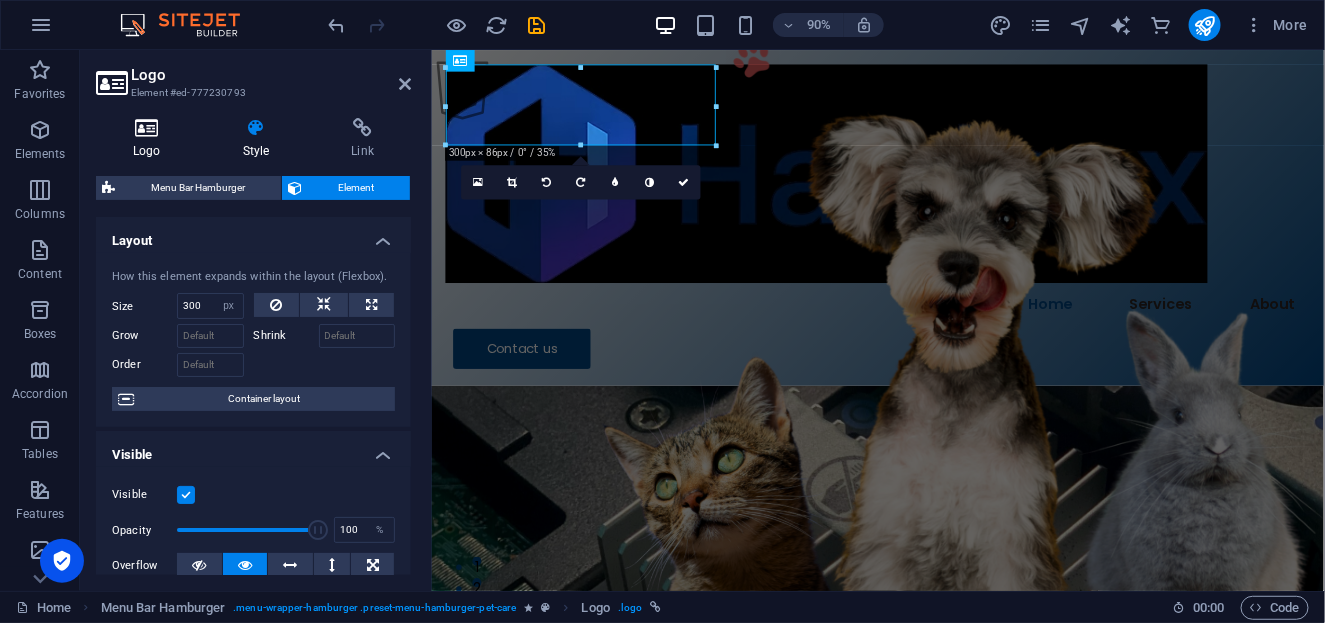 click at bounding box center (147, 128) 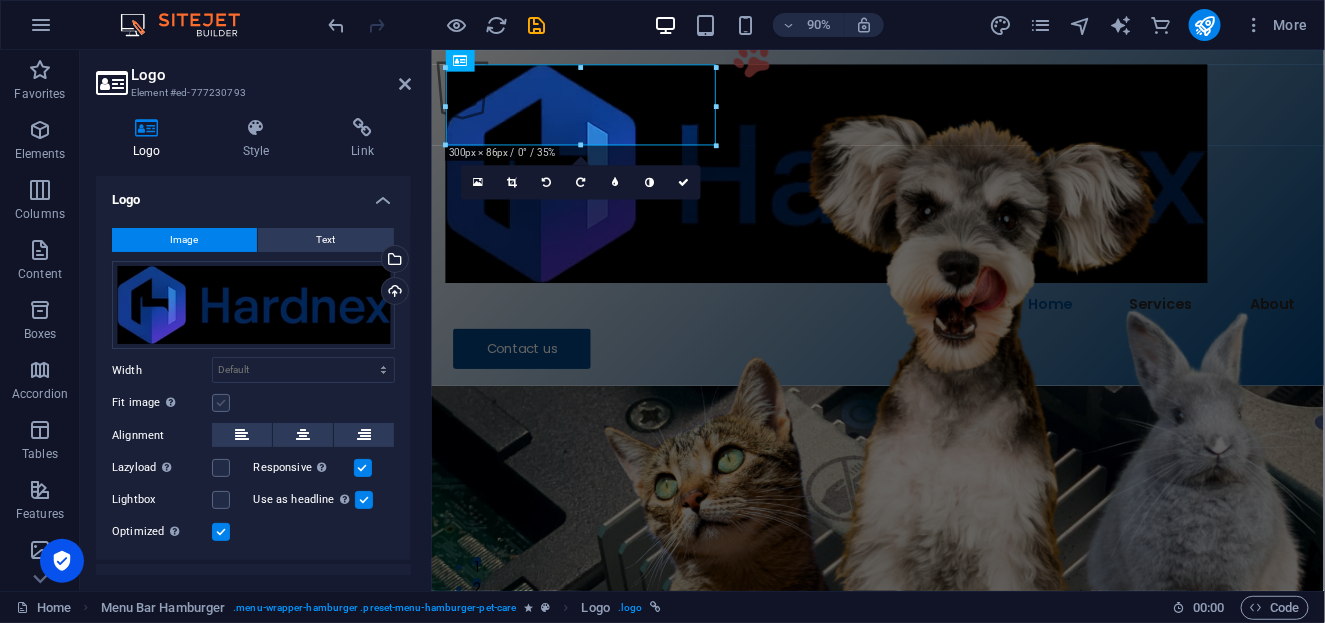 click at bounding box center [221, 403] 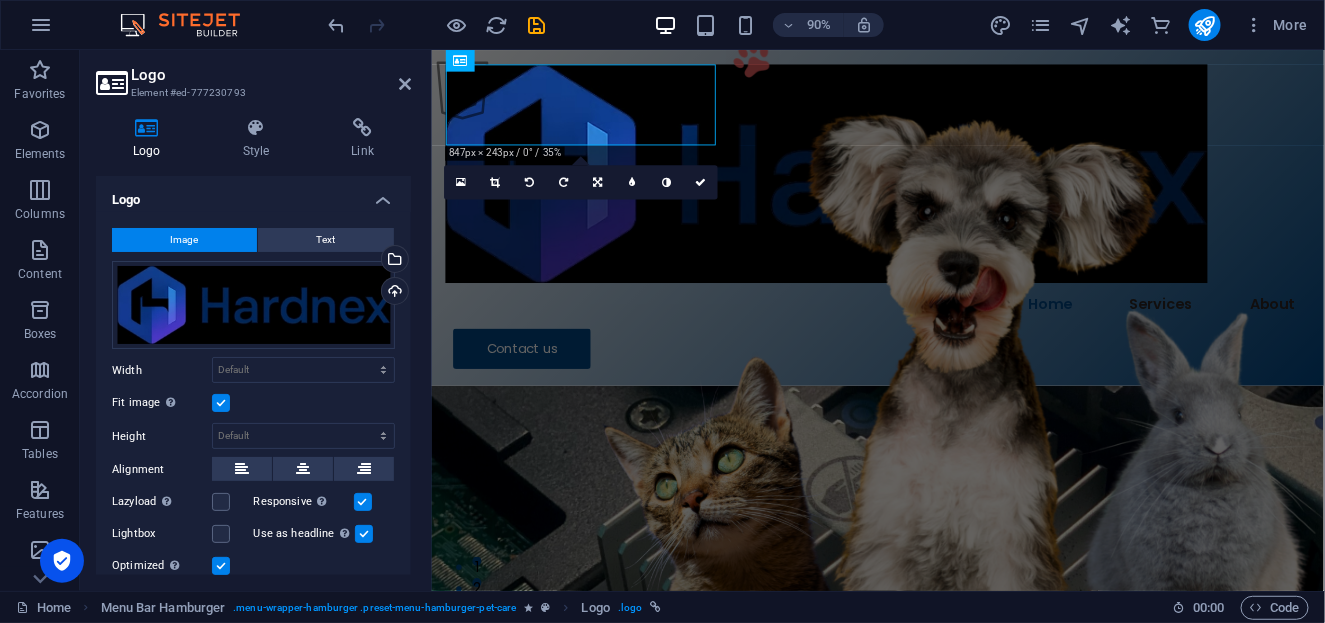 click at bounding box center (221, 403) 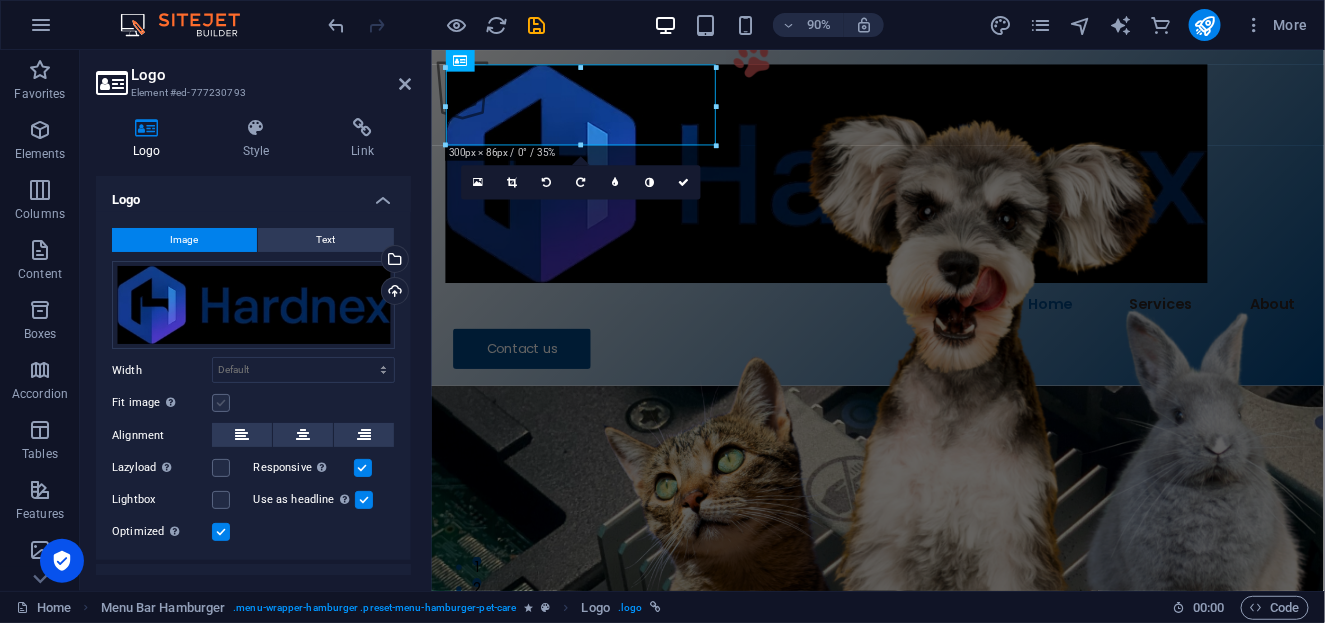 click at bounding box center (221, 403) 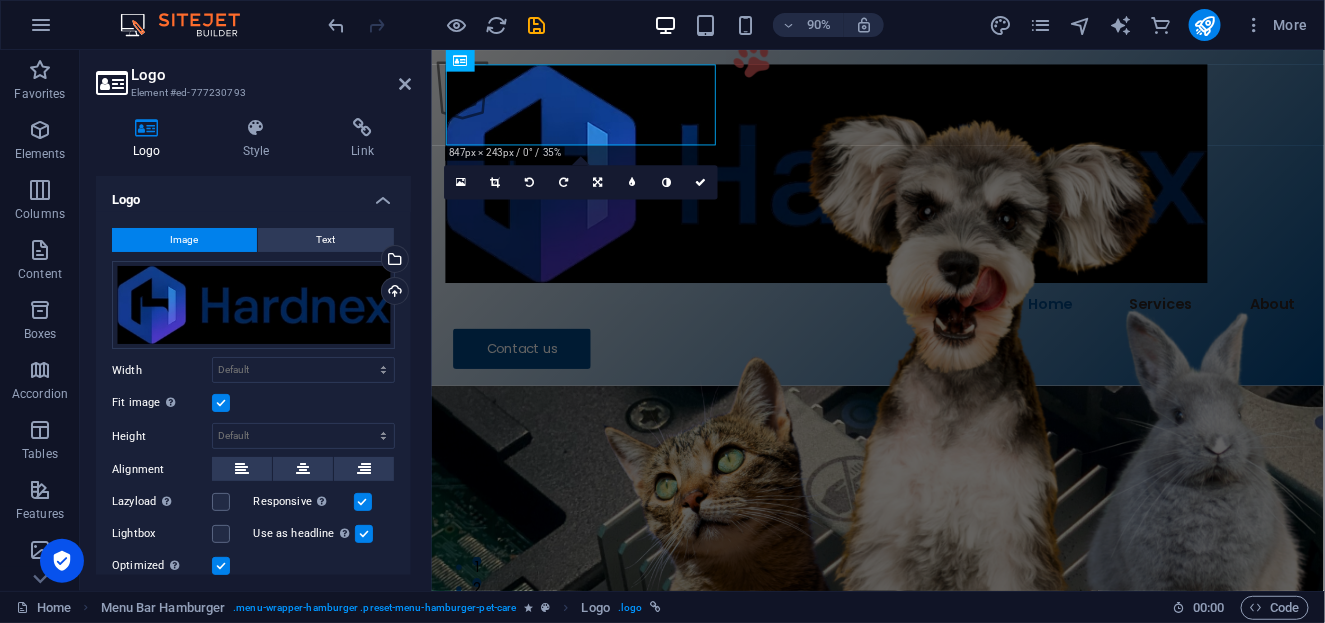 click at bounding box center [221, 403] 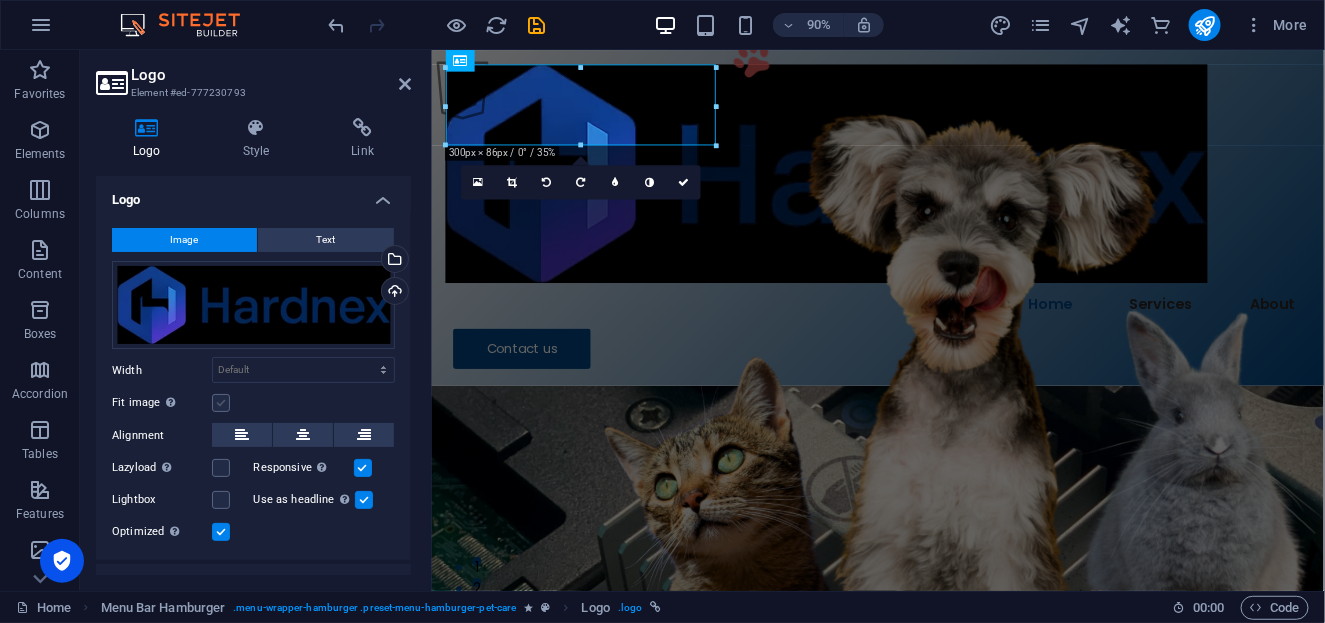 scroll, scrollTop: 35, scrollLeft: 0, axis: vertical 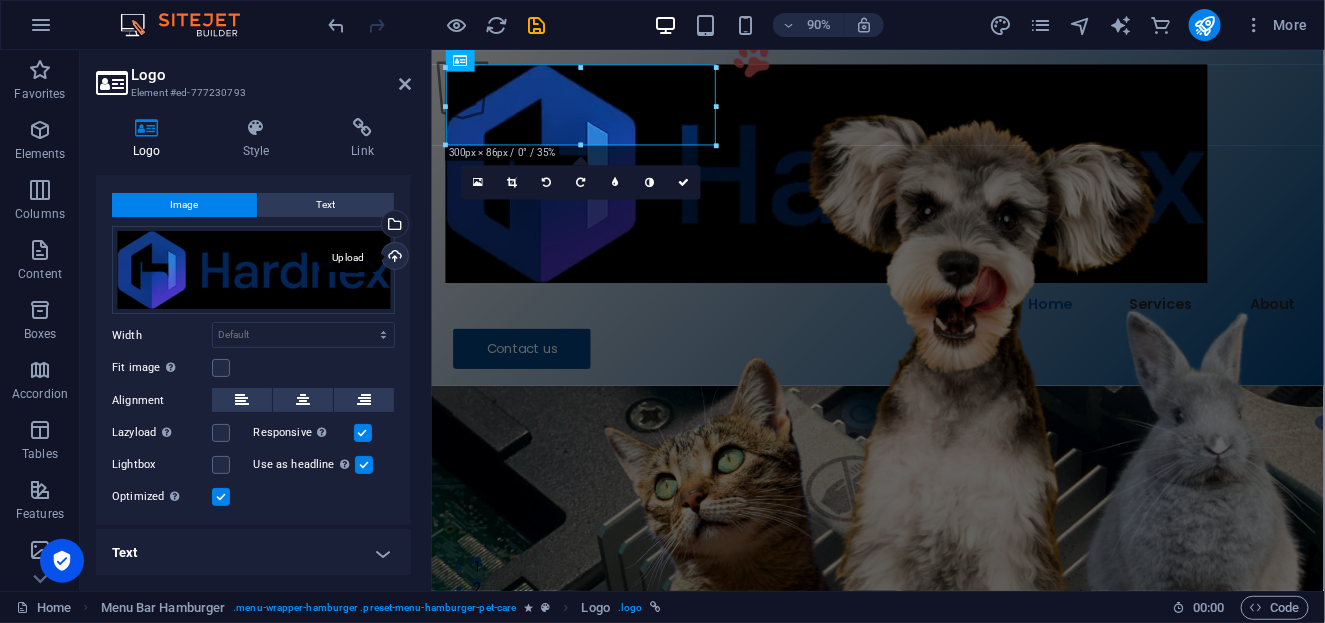 click on "Upload" at bounding box center (393, 258) 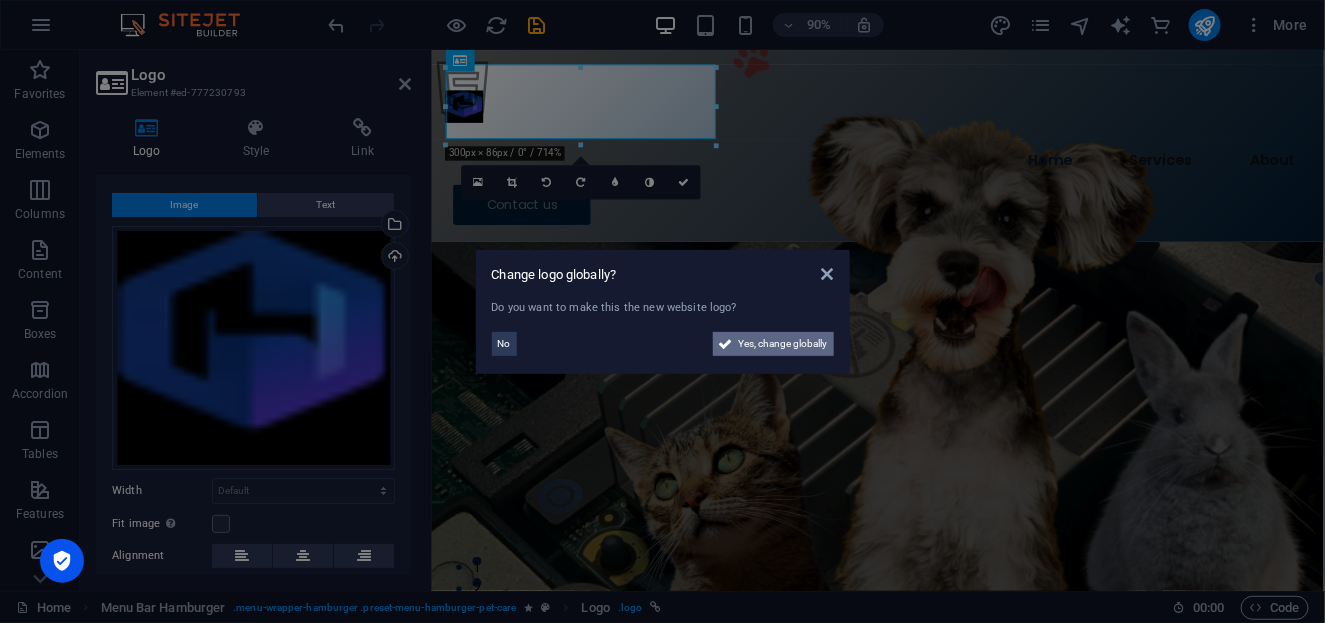 click on "Yes, change globally" at bounding box center [783, 344] 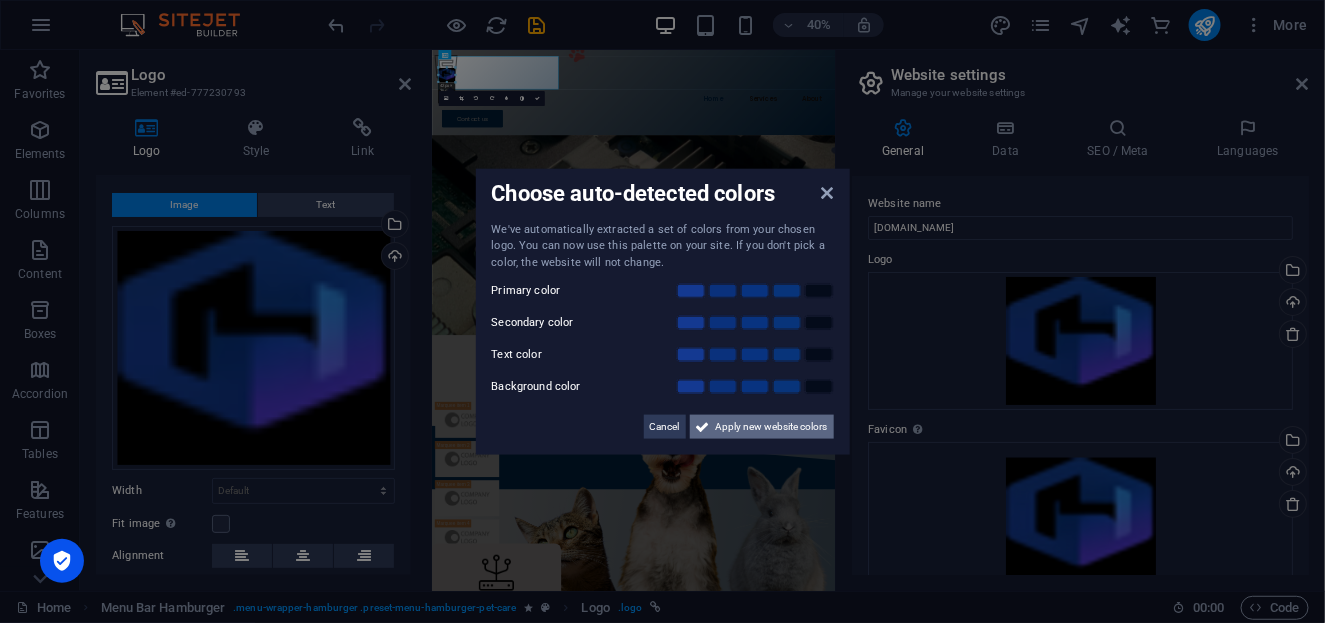 click on "Apply new website colors" at bounding box center (772, 427) 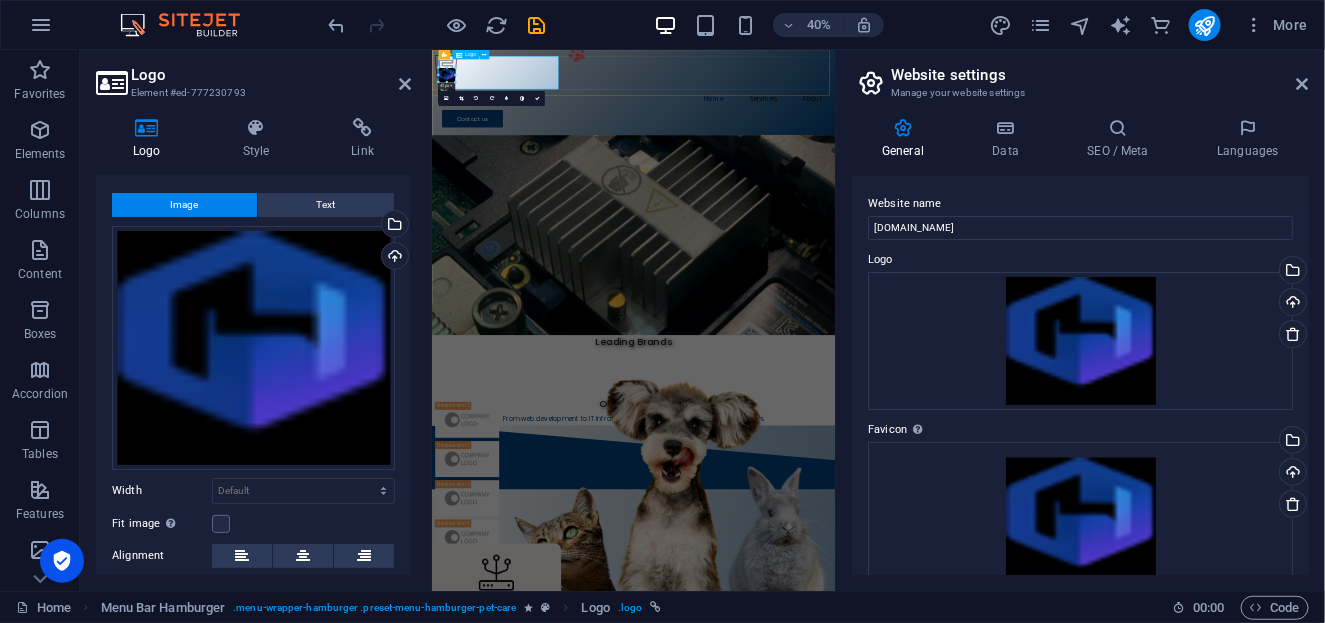 click at bounding box center (935, 106) 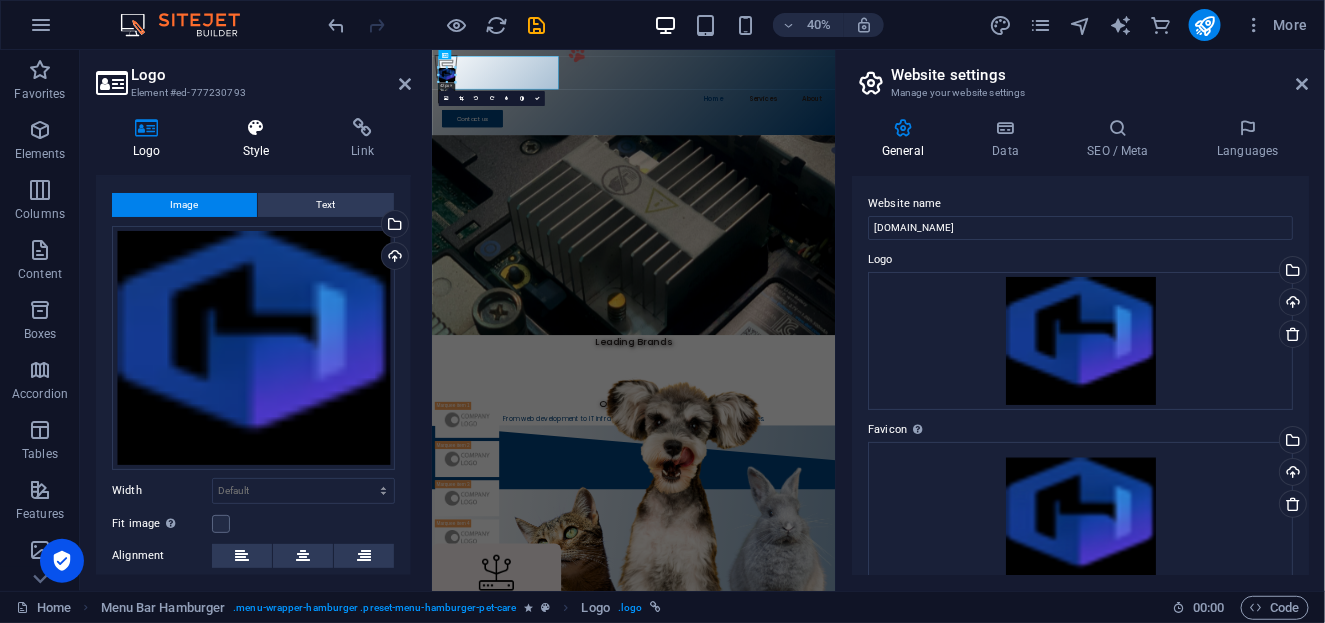 click on "Style" at bounding box center (260, 139) 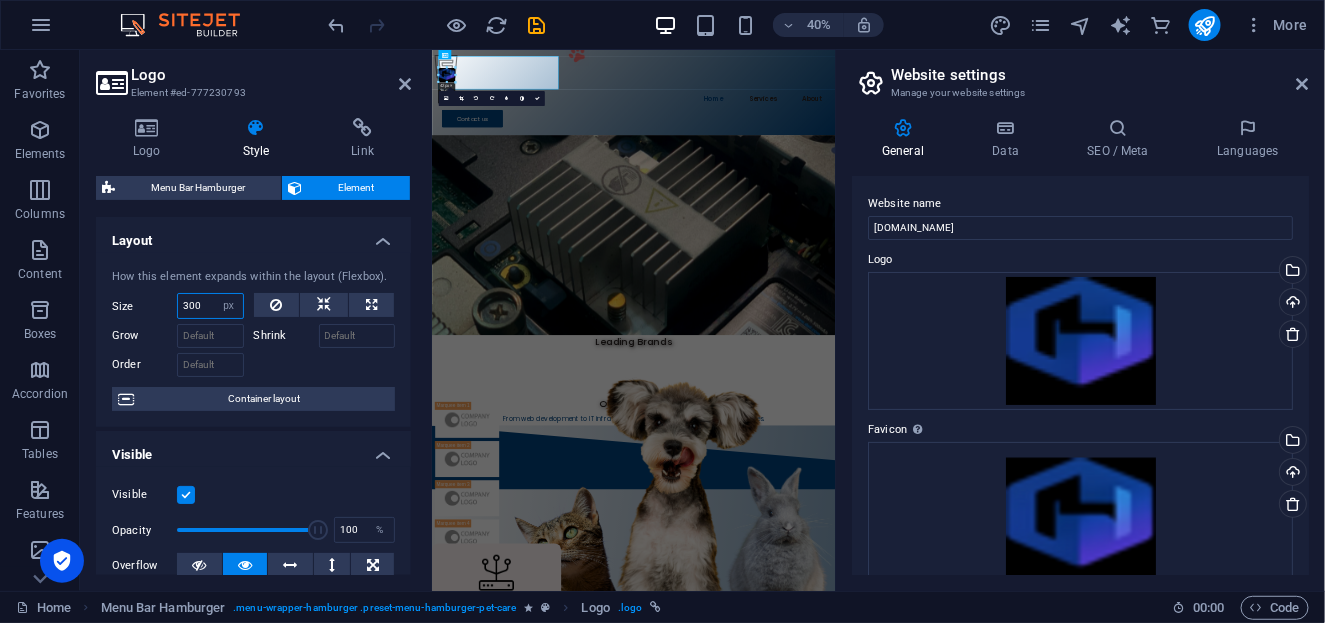 click on "300" at bounding box center [210, 306] 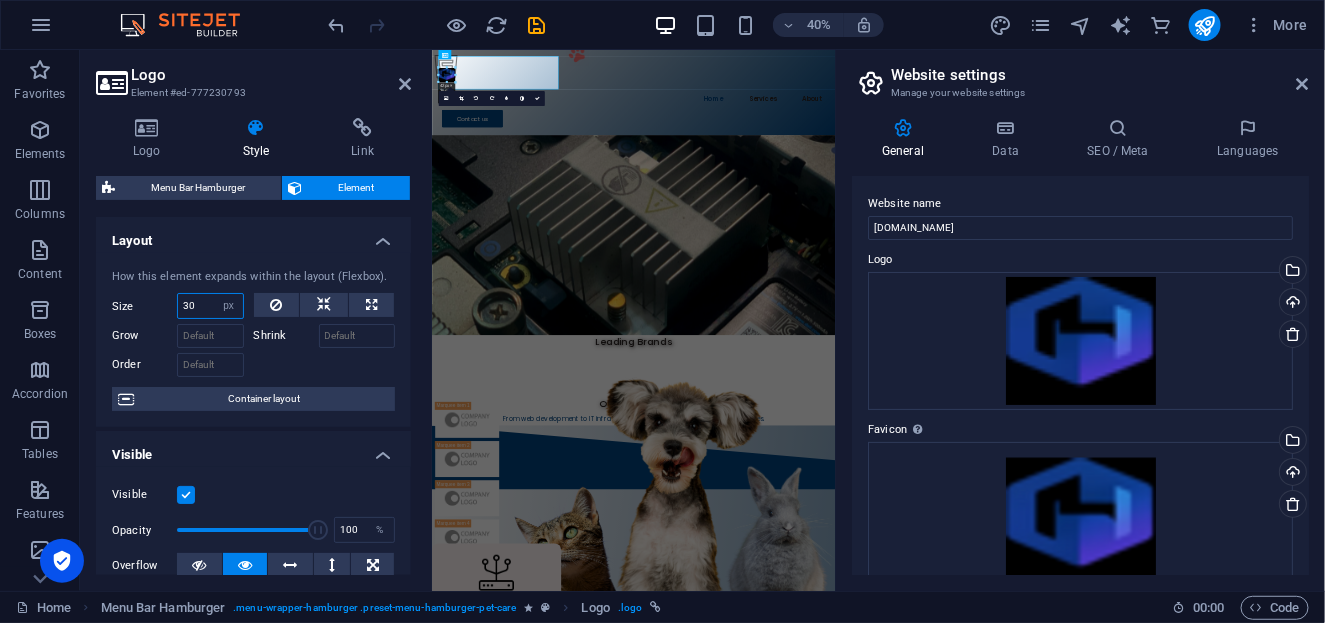 type on "3" 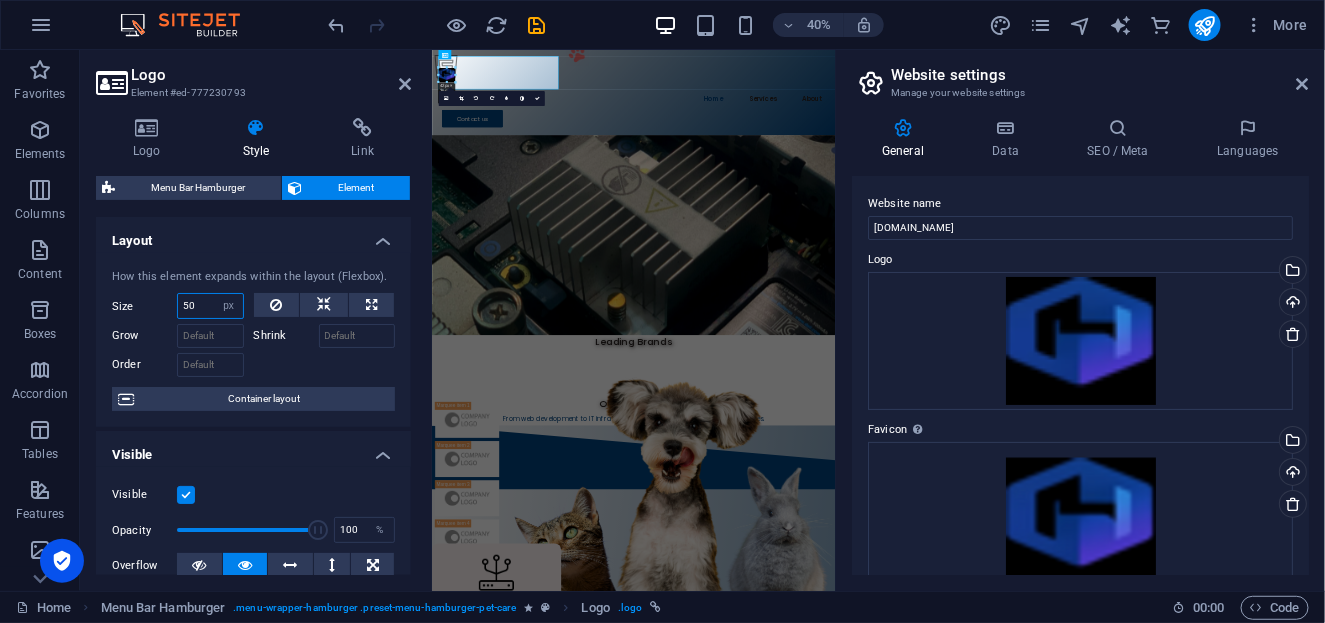 type on "500" 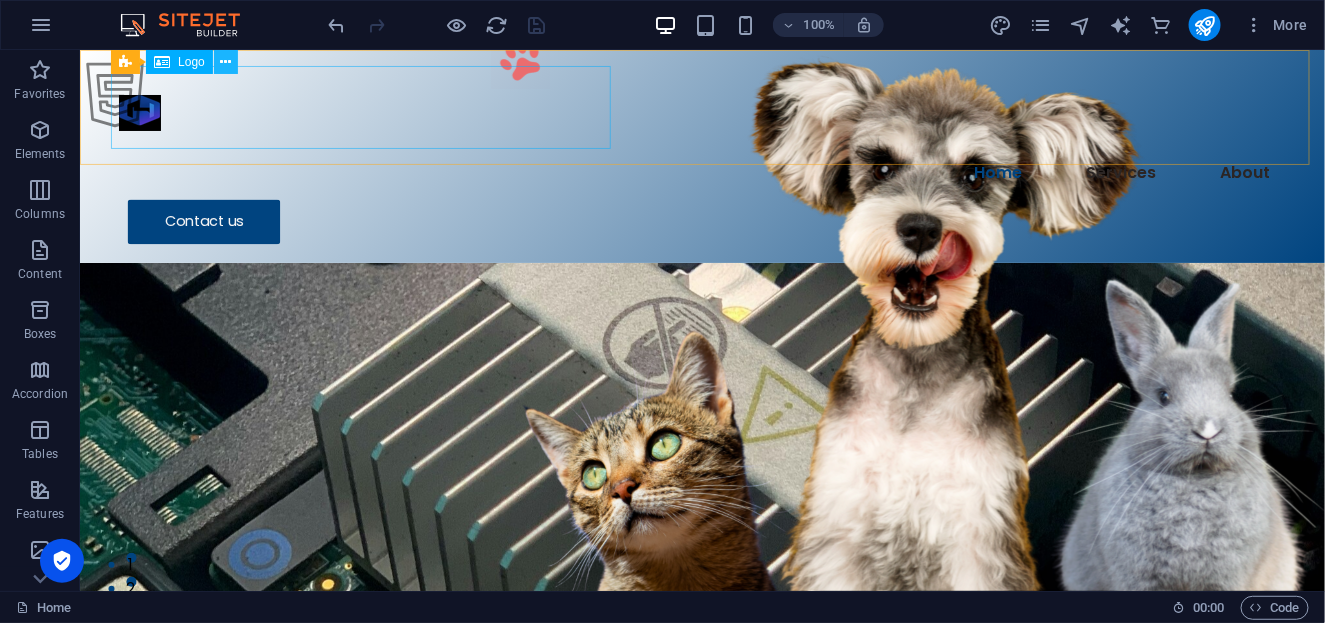 click at bounding box center (225, 62) 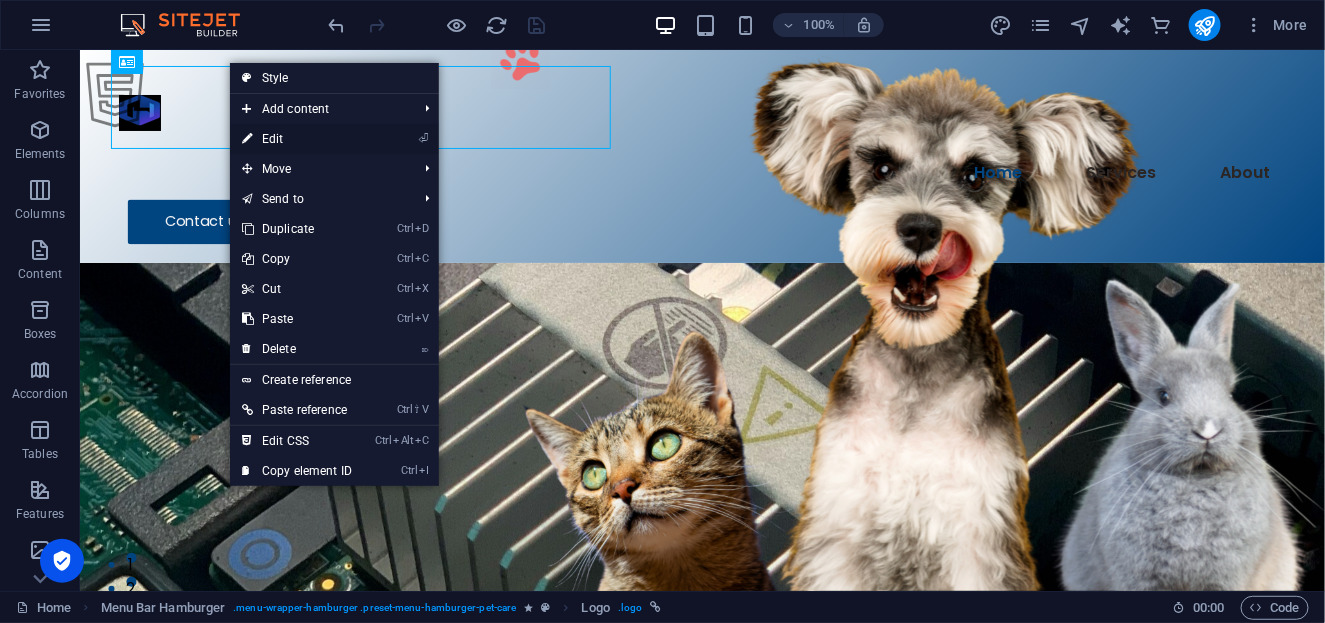click on "⏎  Edit" at bounding box center (297, 139) 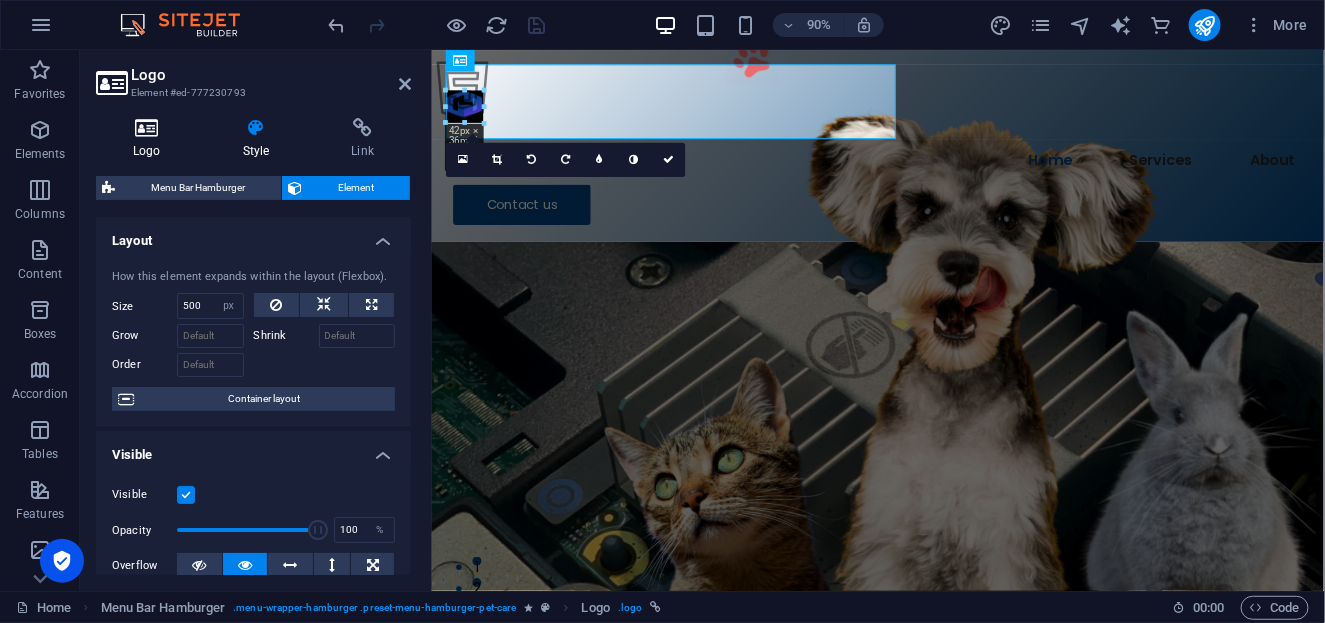 click at bounding box center [147, 128] 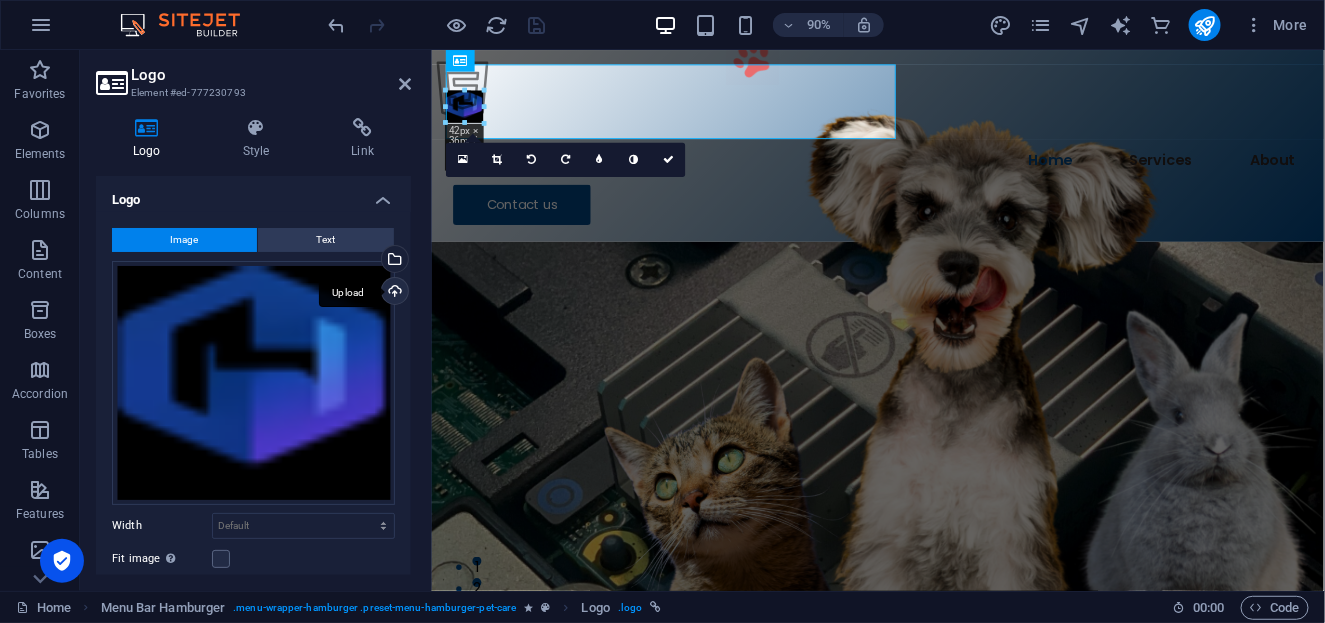 click on "Upload" at bounding box center [393, 293] 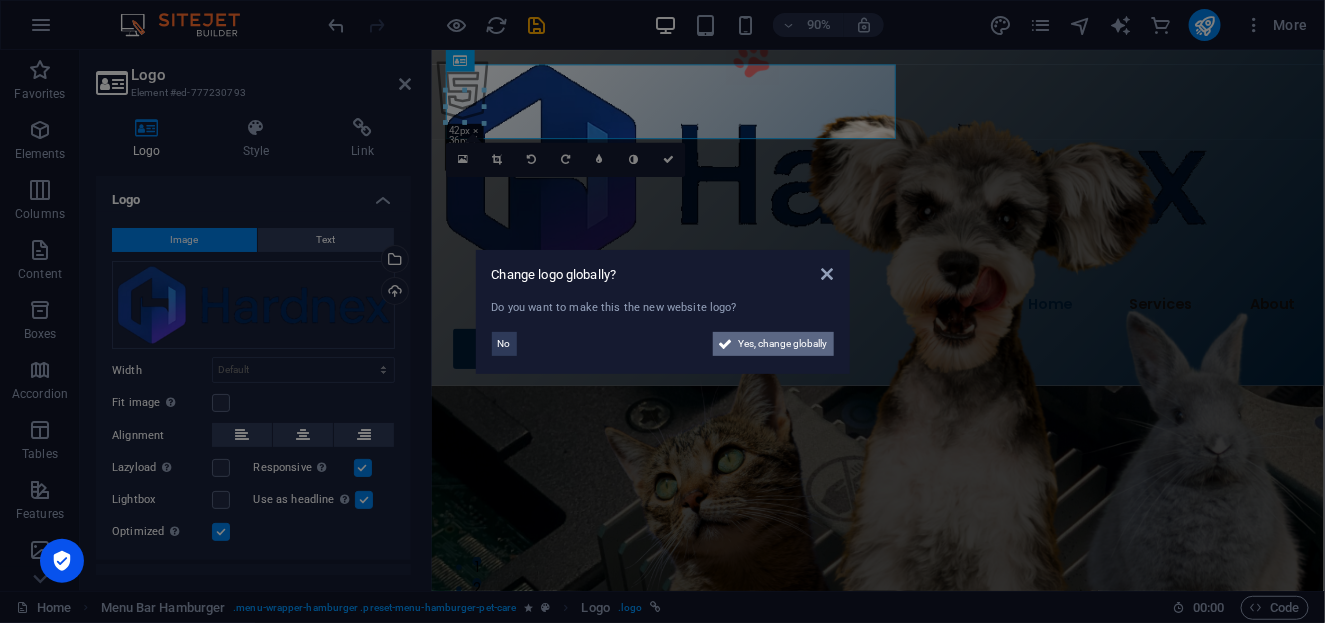 click on "Yes, change globally" at bounding box center (783, 344) 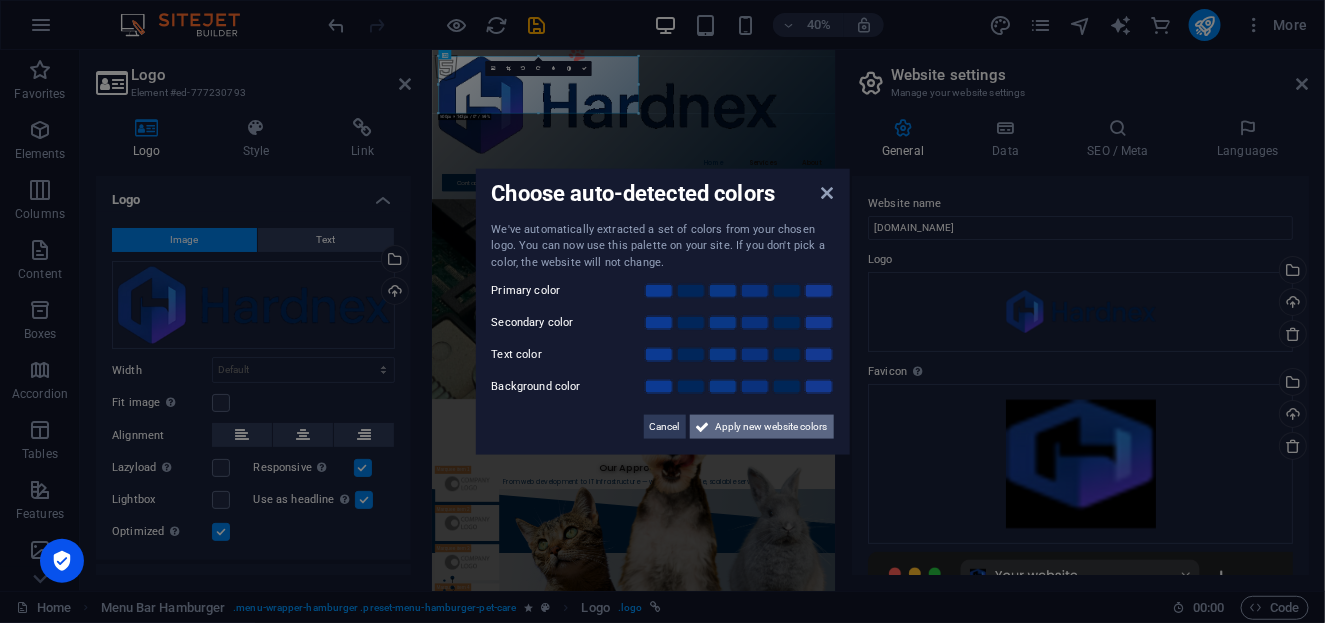 click on "Apply new website colors" at bounding box center [772, 427] 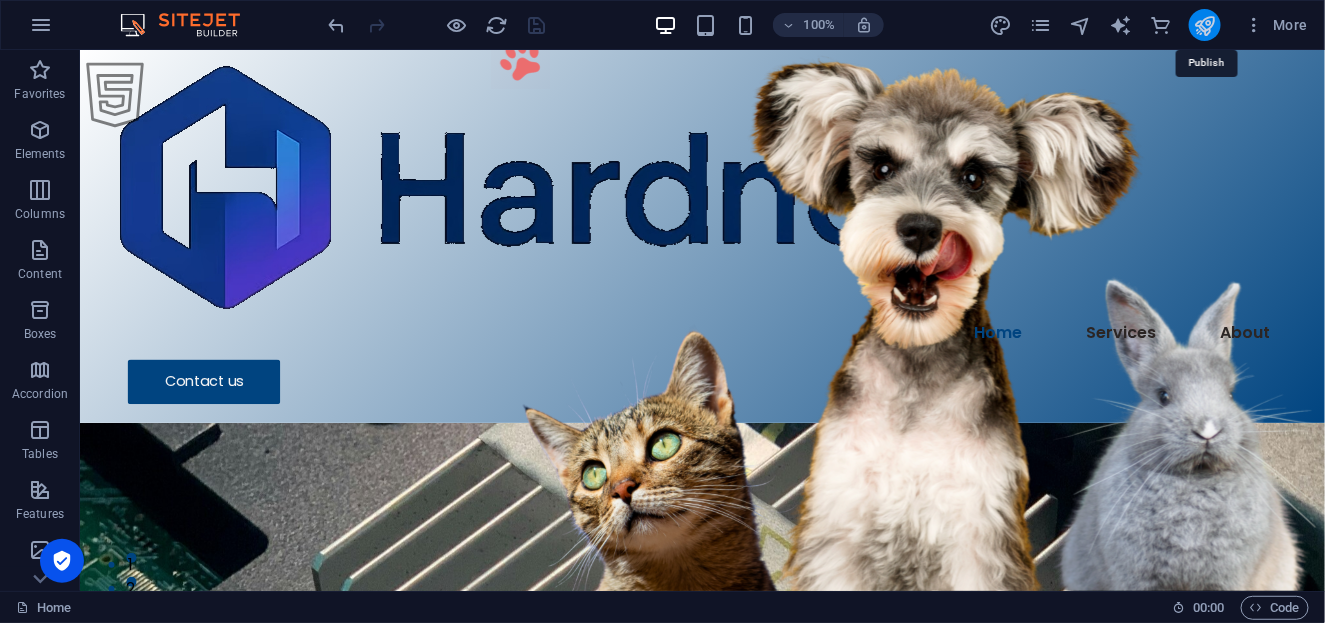 click at bounding box center [1204, 25] 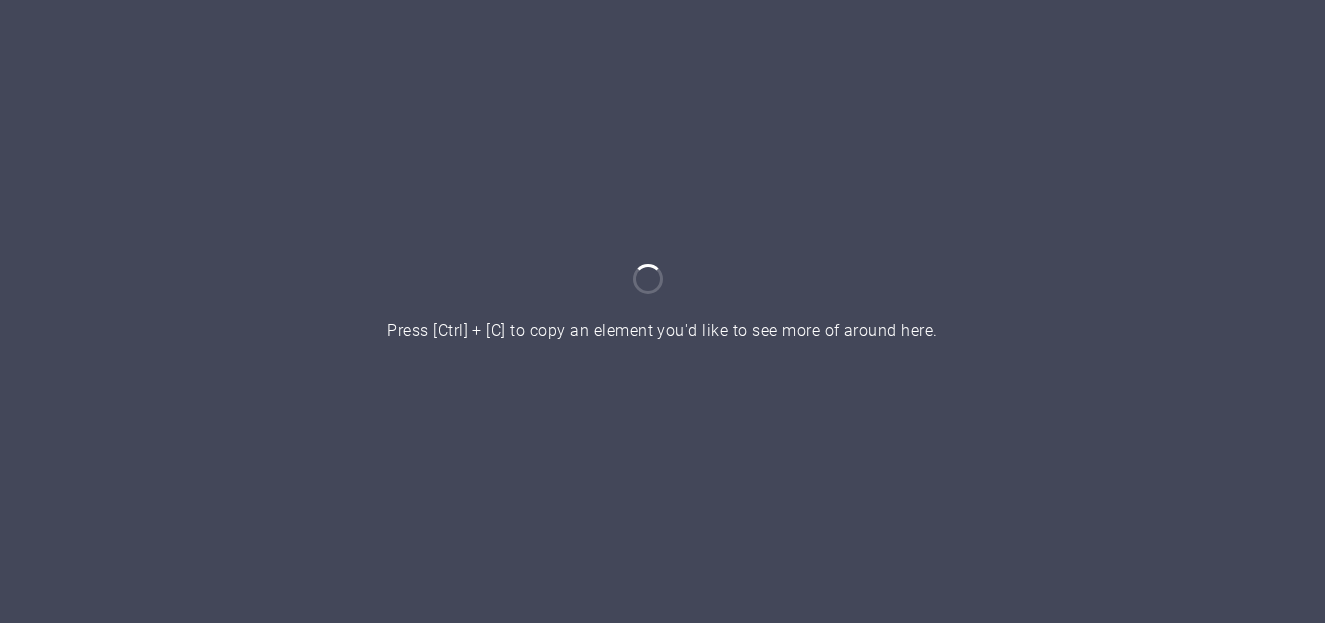 scroll, scrollTop: 0, scrollLeft: 0, axis: both 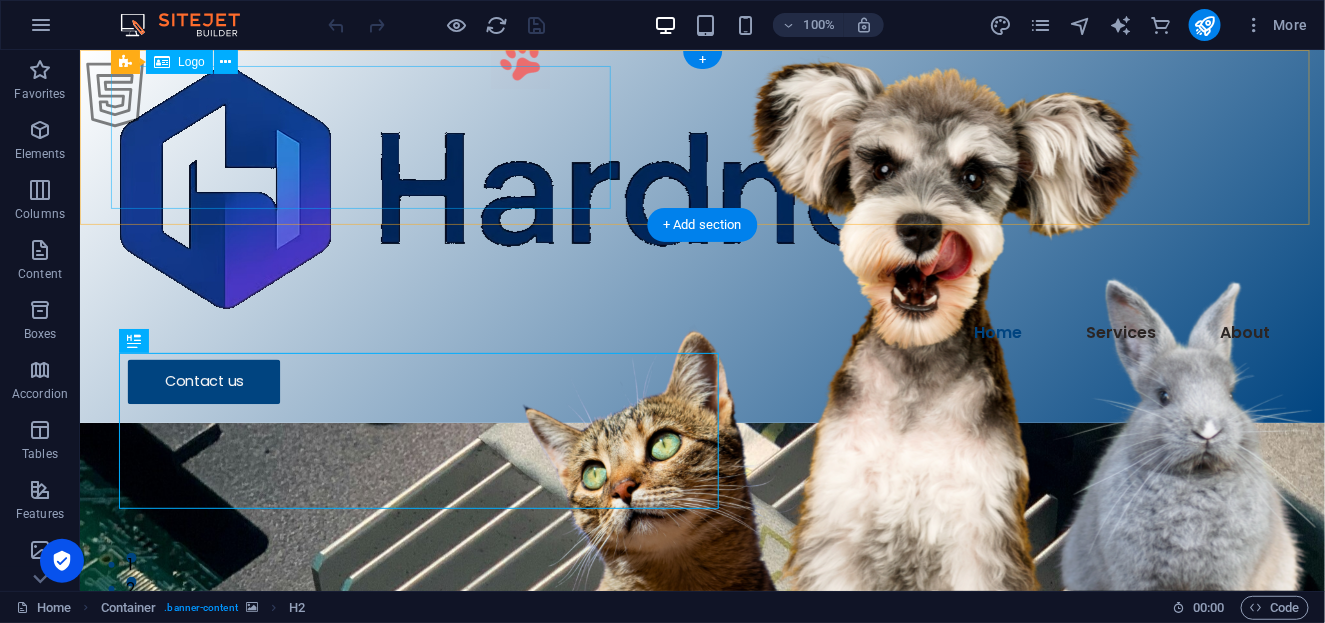 click at bounding box center [702, 186] 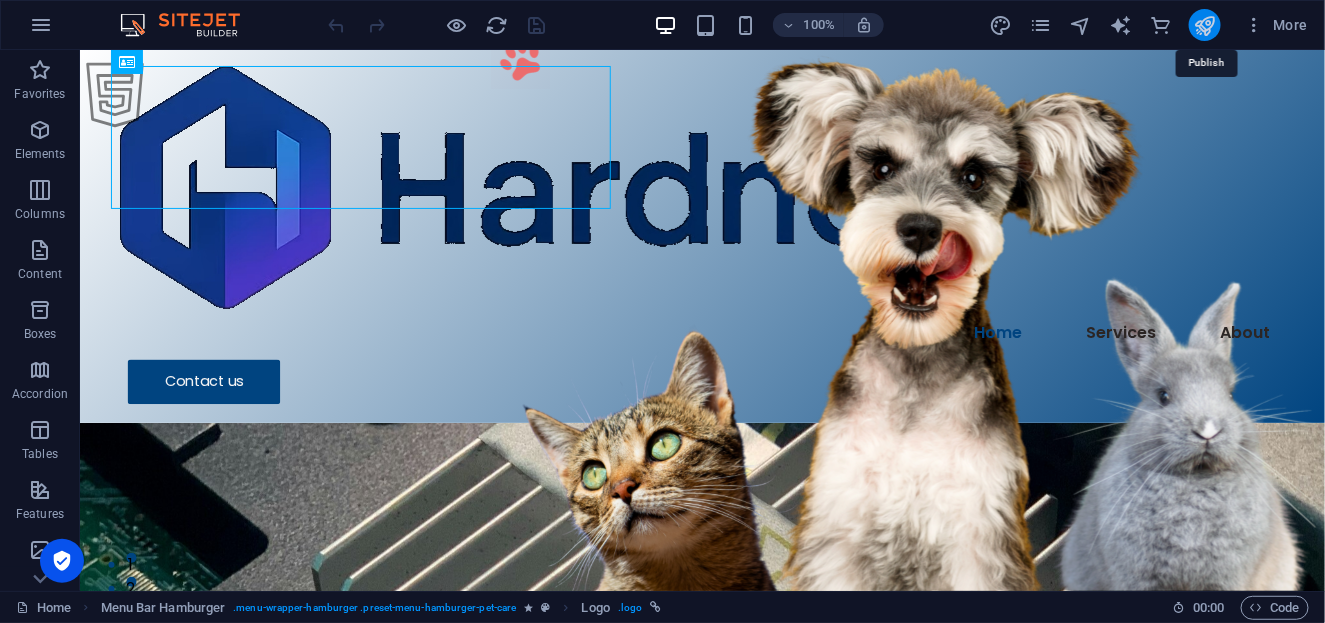 click at bounding box center (1204, 25) 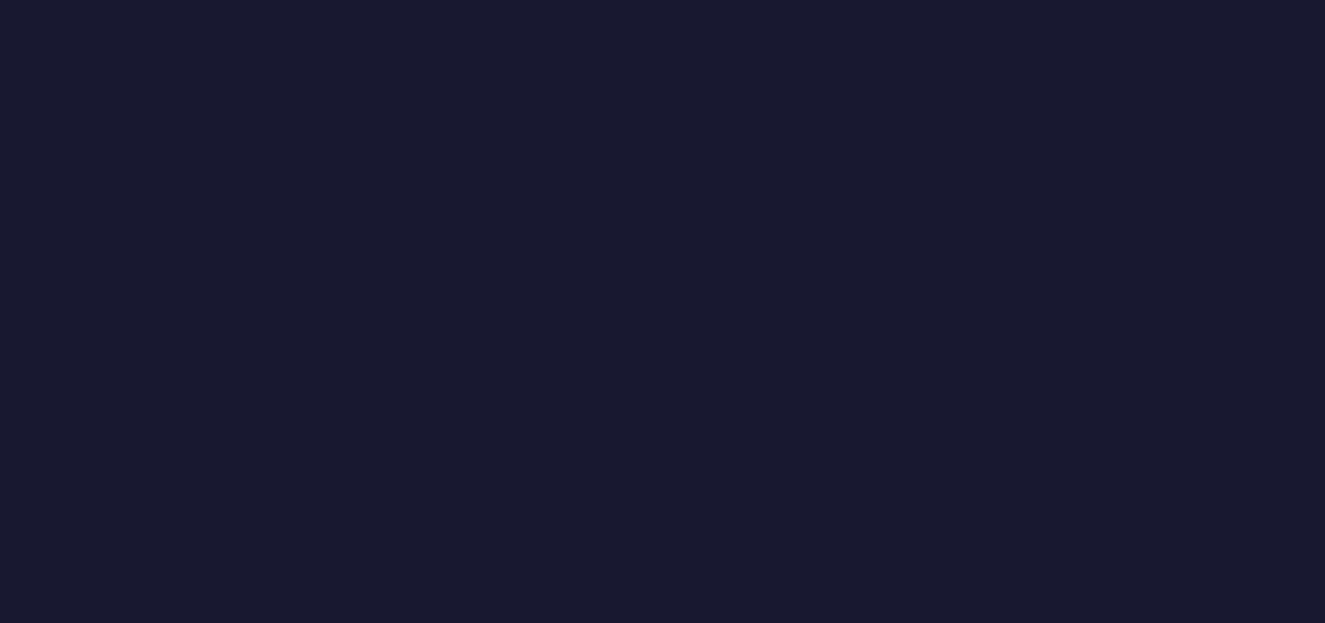 scroll, scrollTop: 0, scrollLeft: 0, axis: both 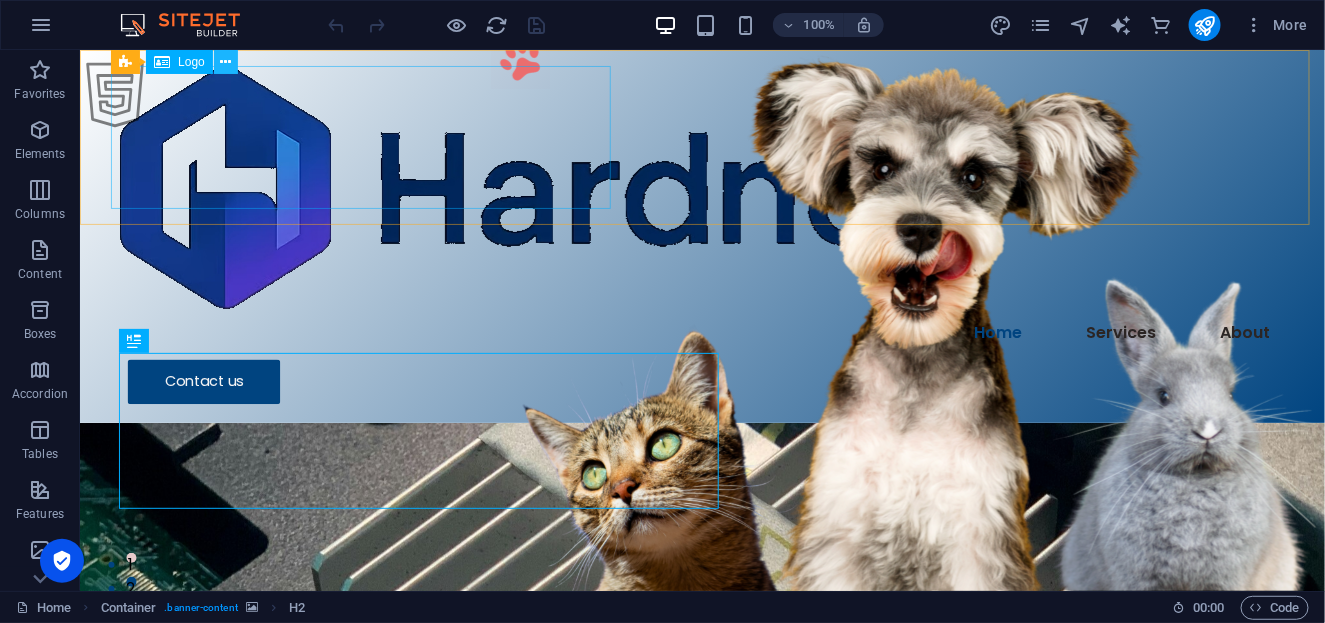 click at bounding box center (225, 62) 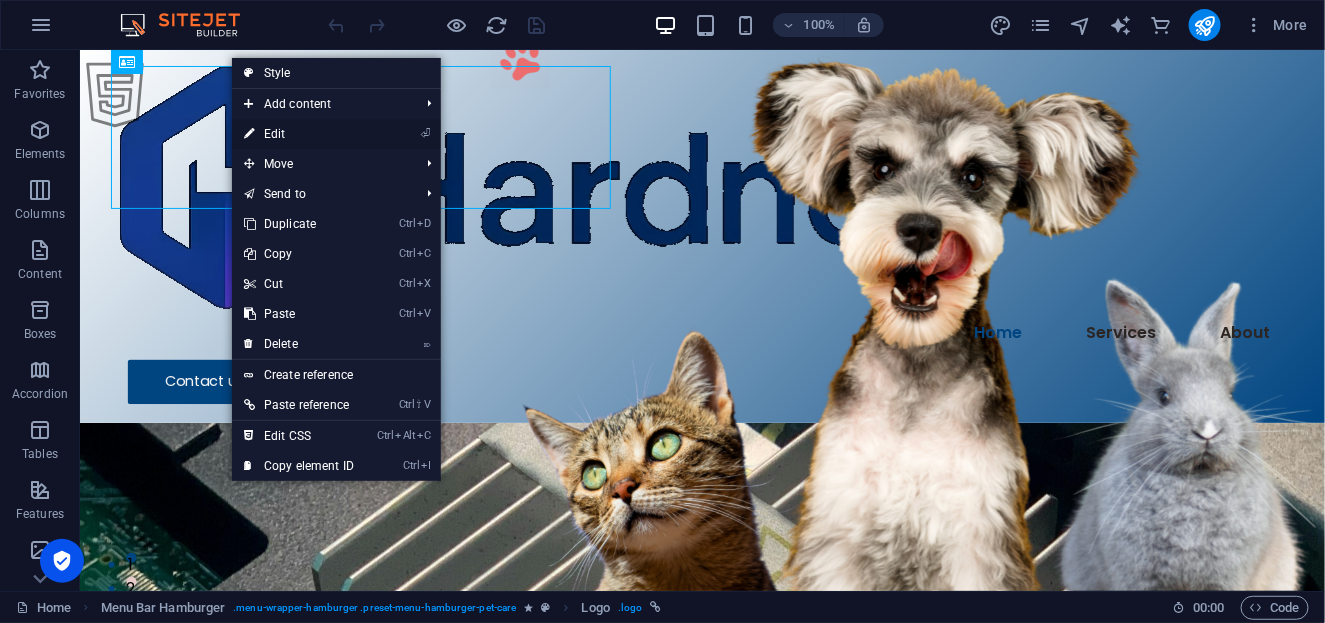click on "⏎  Edit" at bounding box center [299, 134] 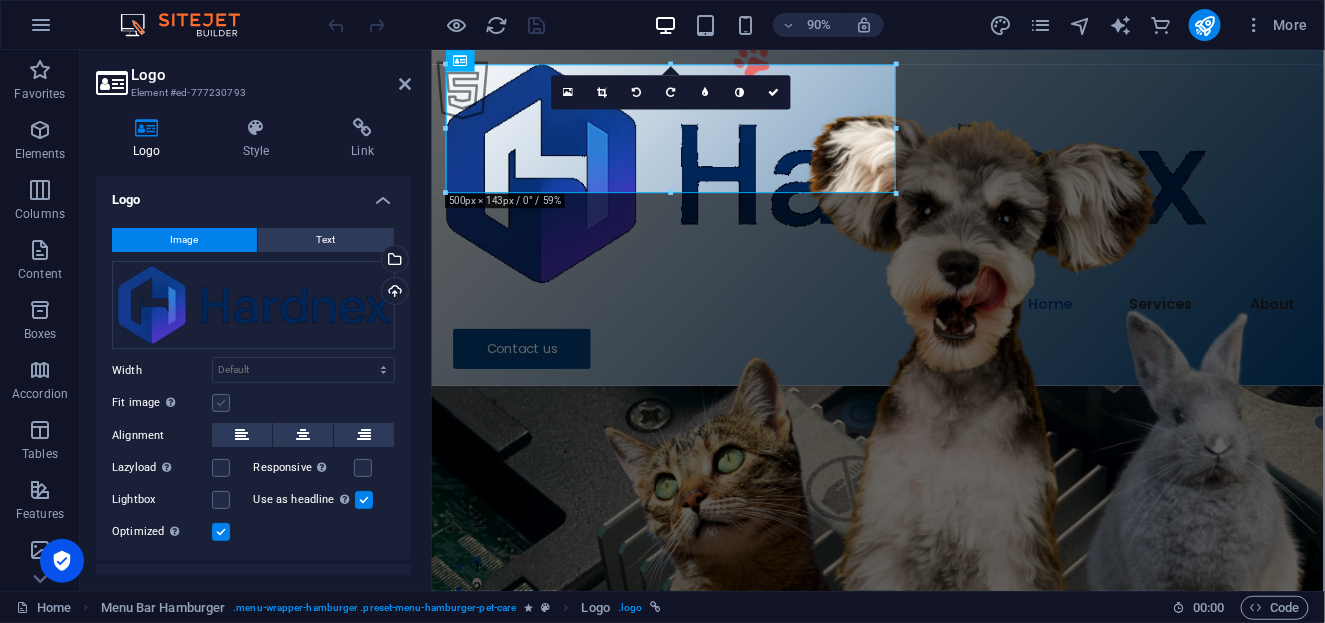 click at bounding box center [221, 403] 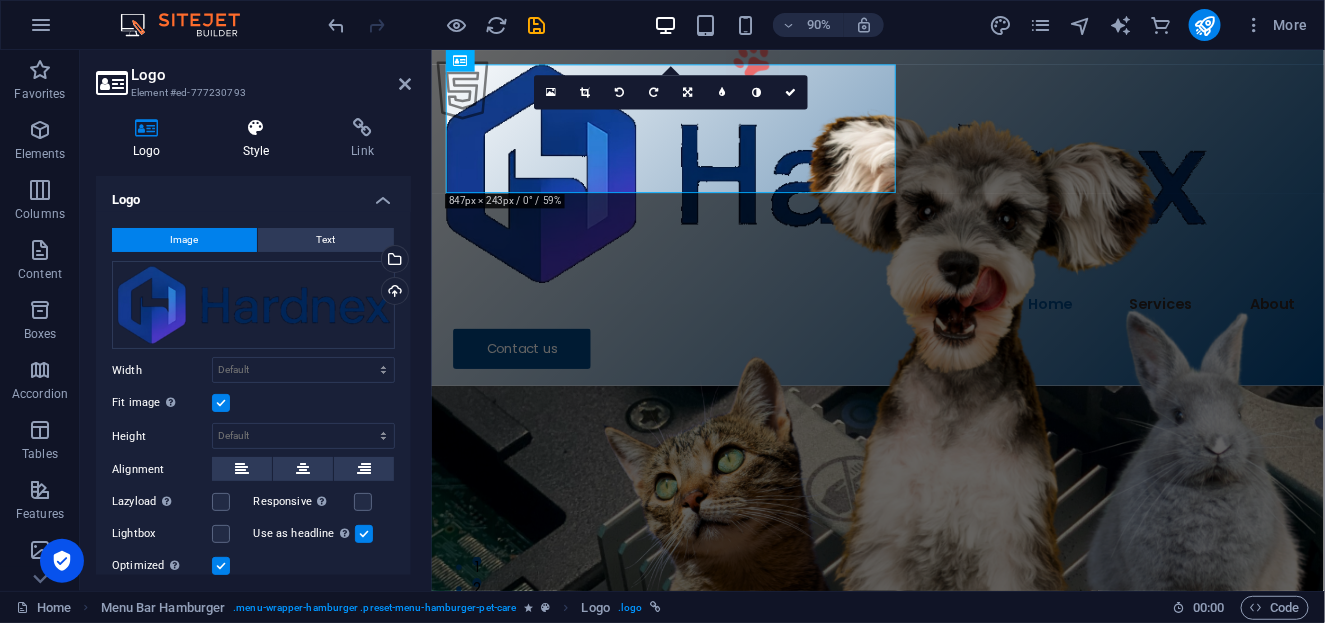 click at bounding box center [256, 128] 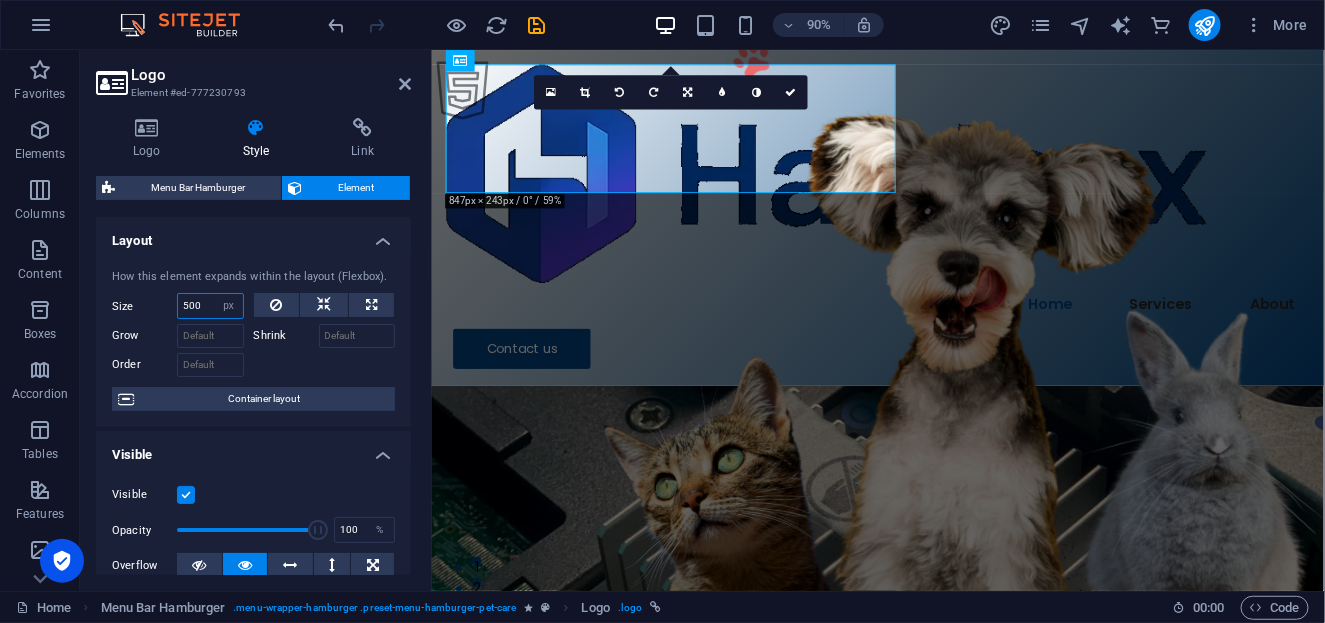 click on "500" at bounding box center [210, 306] 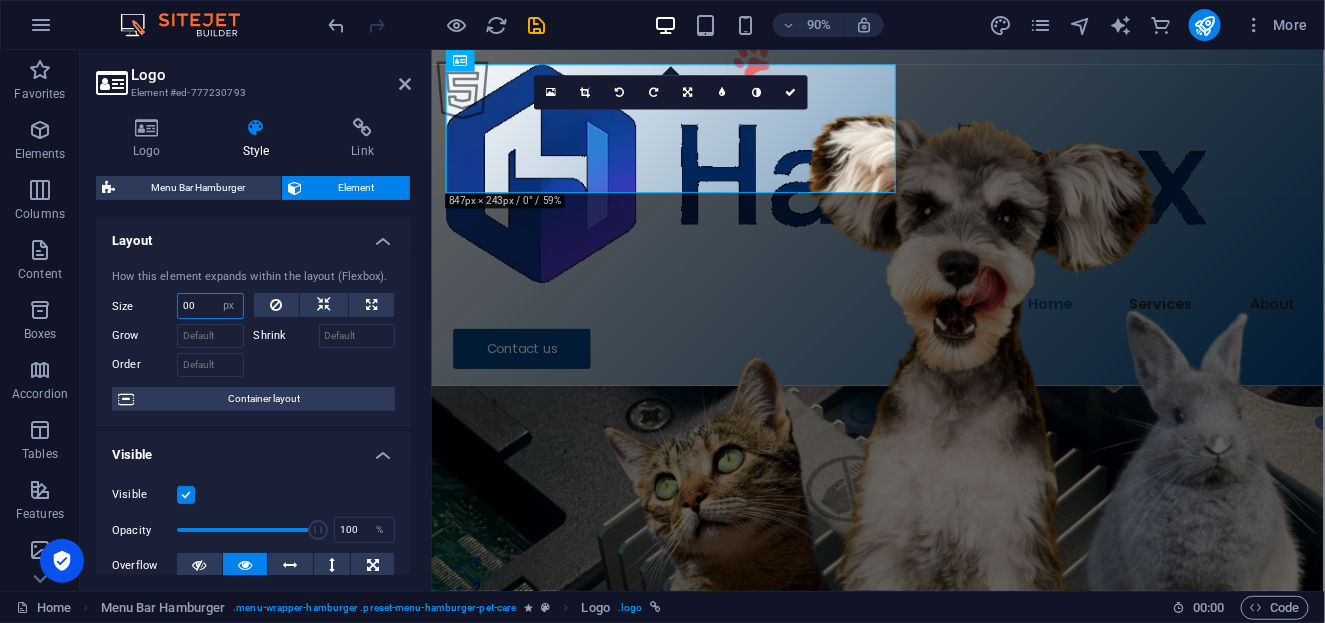 type on "300" 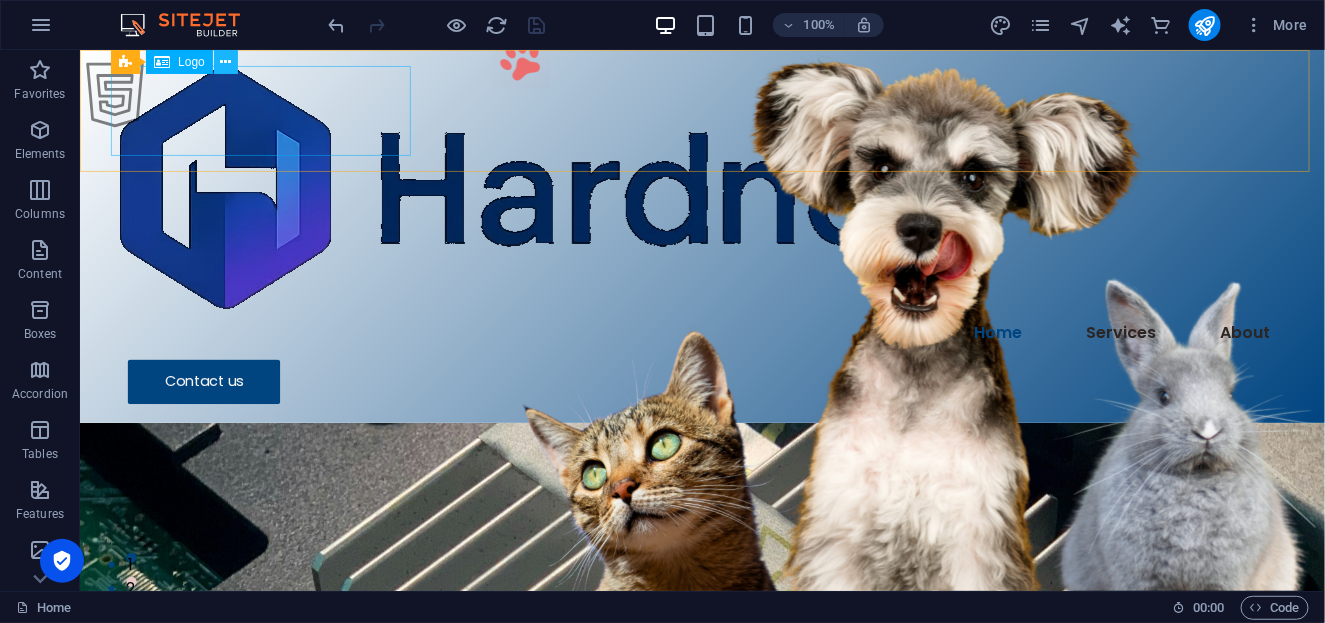click at bounding box center (225, 62) 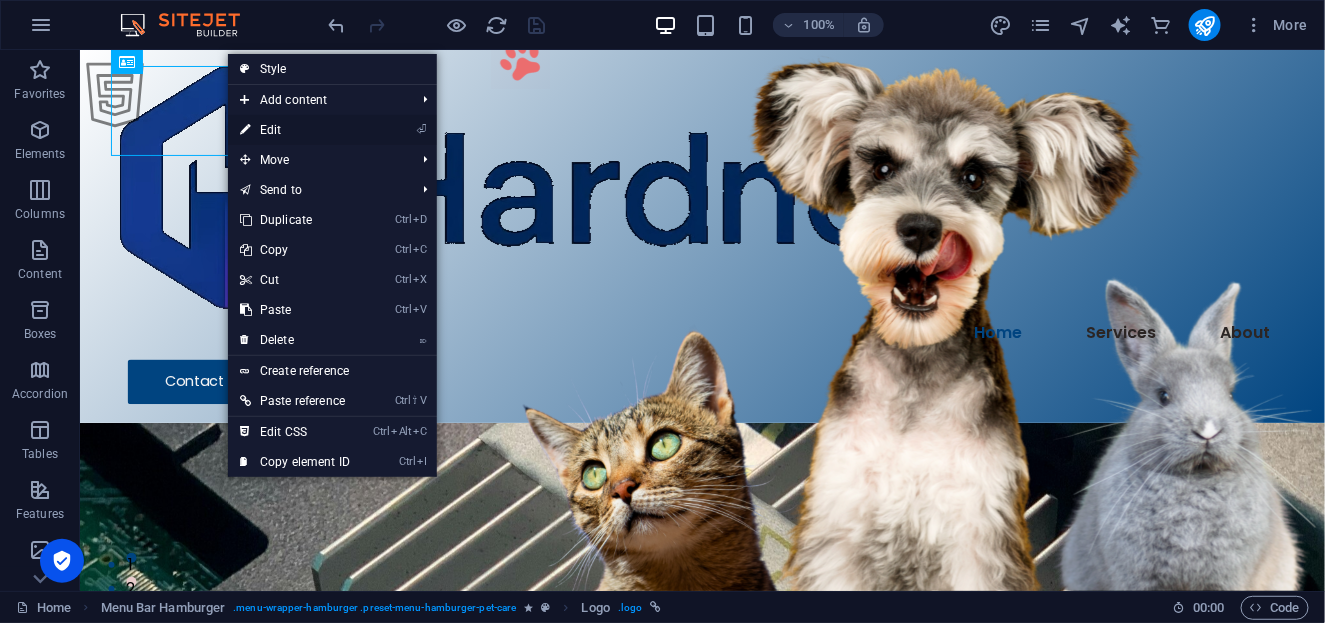 click on "⏎  Edit" at bounding box center [295, 130] 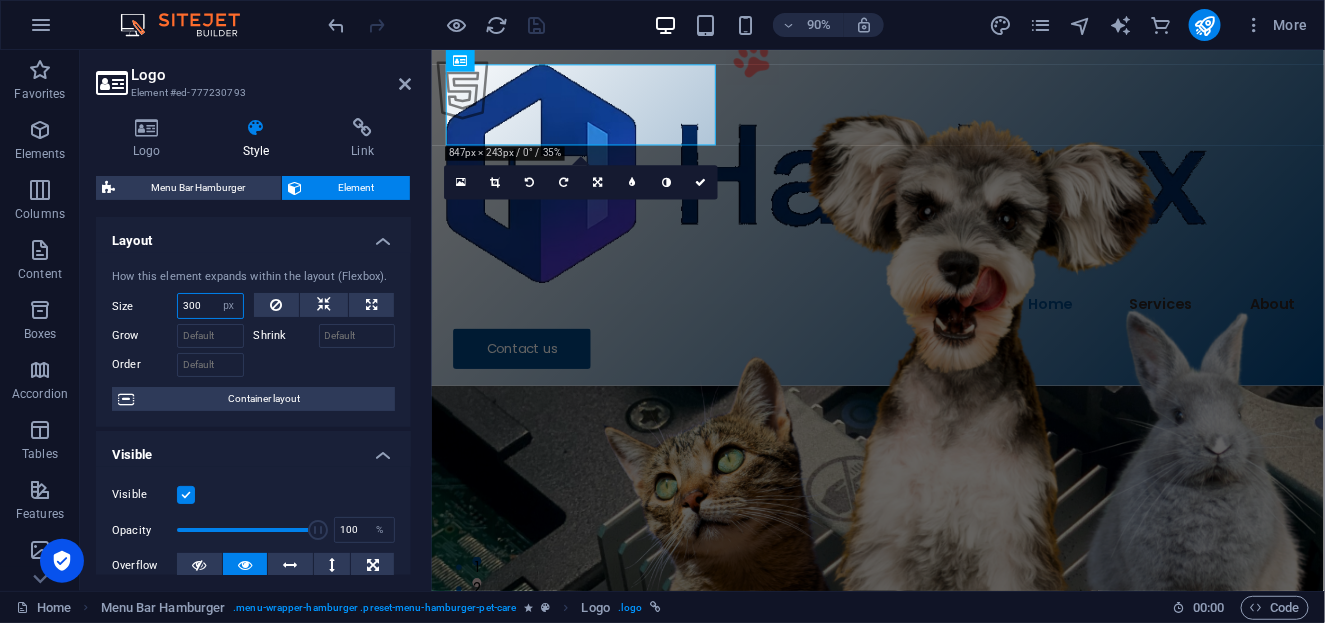 click on "300" at bounding box center (210, 306) 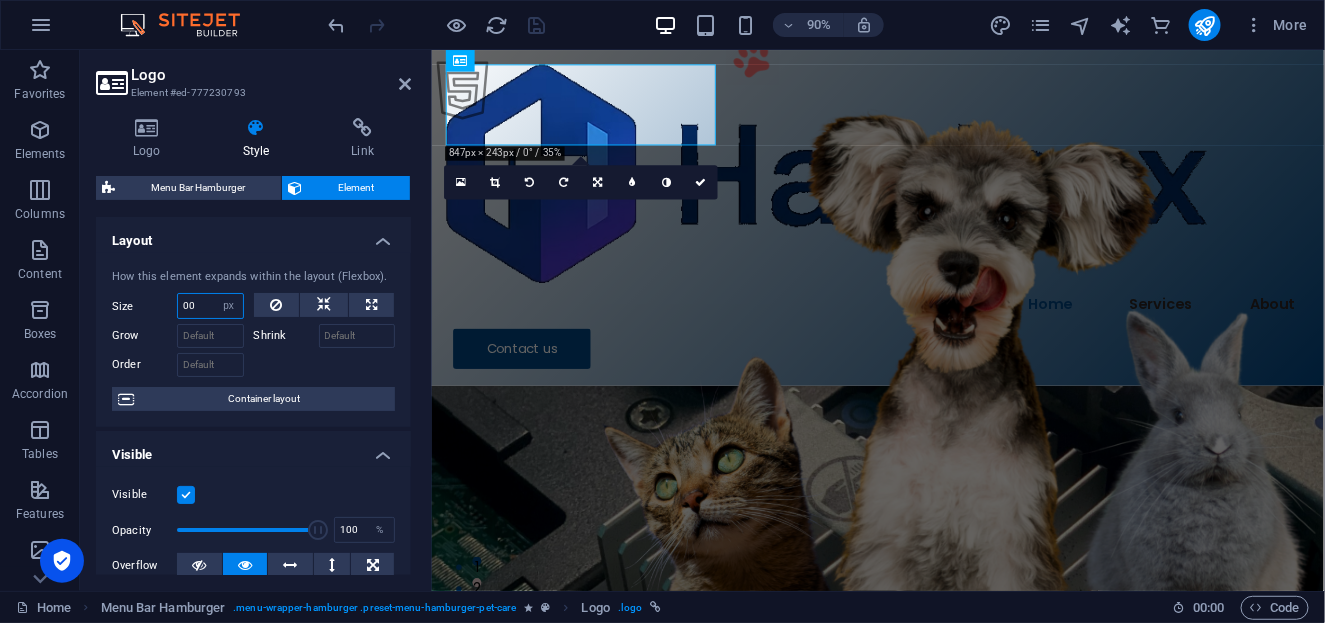 type on "200" 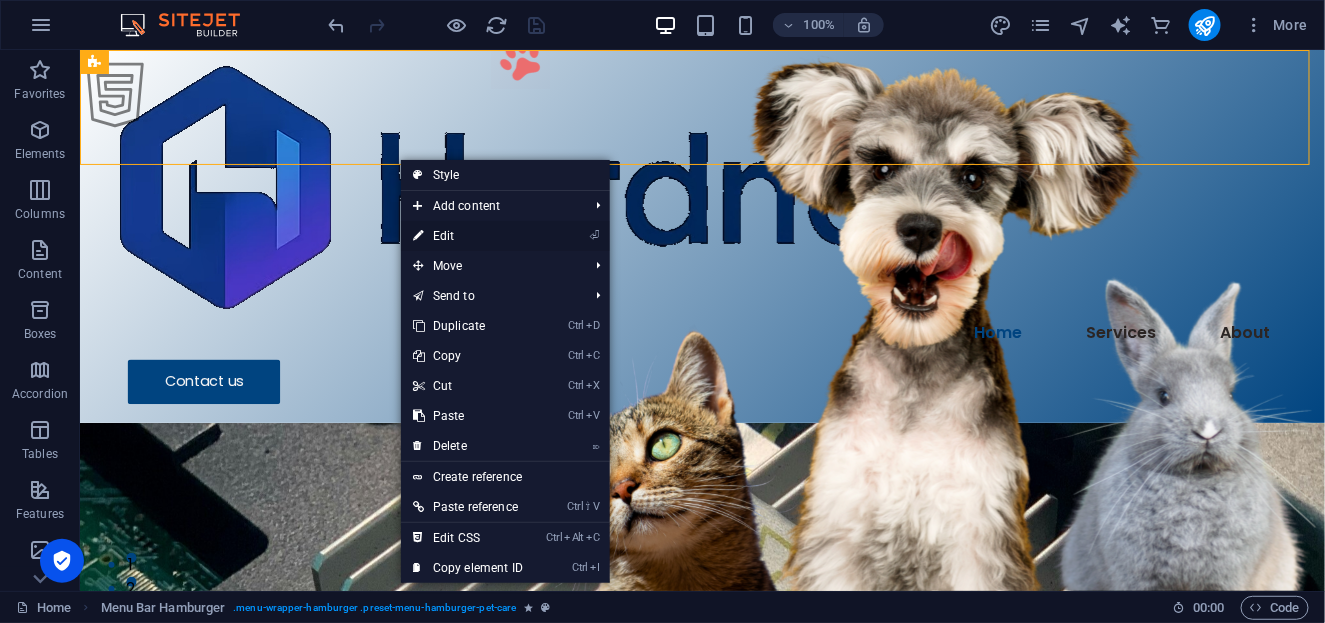 click on "⏎  Edit" at bounding box center (468, 236) 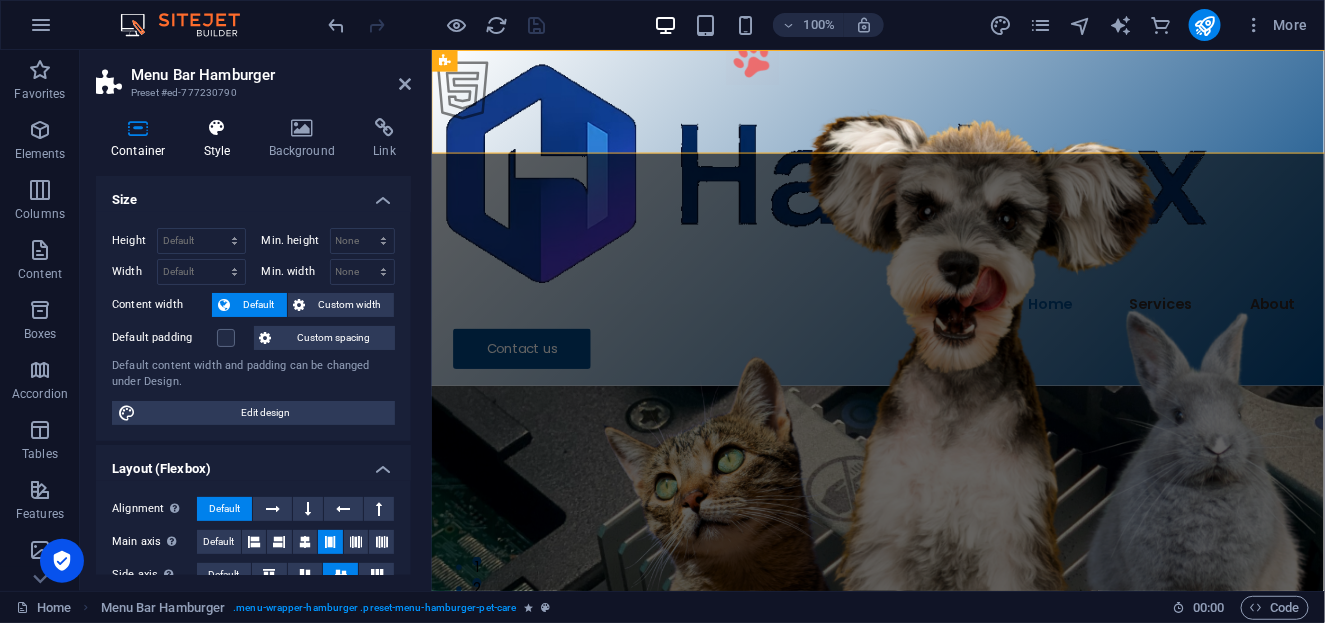 click at bounding box center (217, 128) 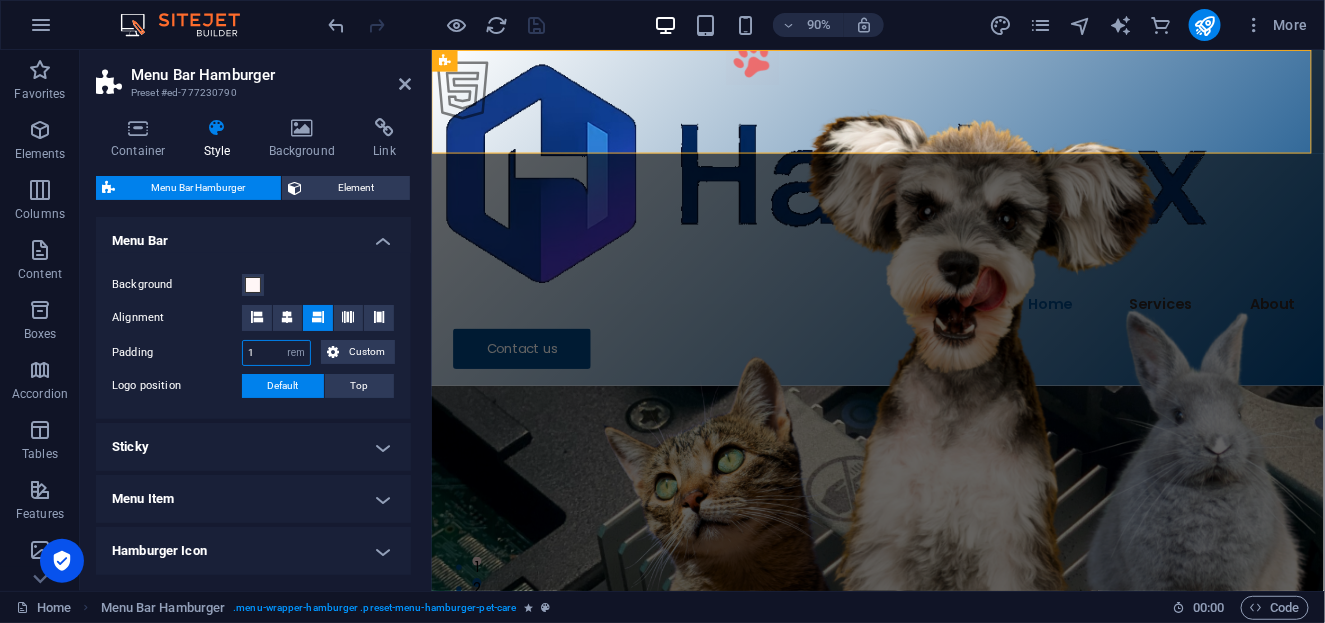 click on "1" at bounding box center [276, 353] 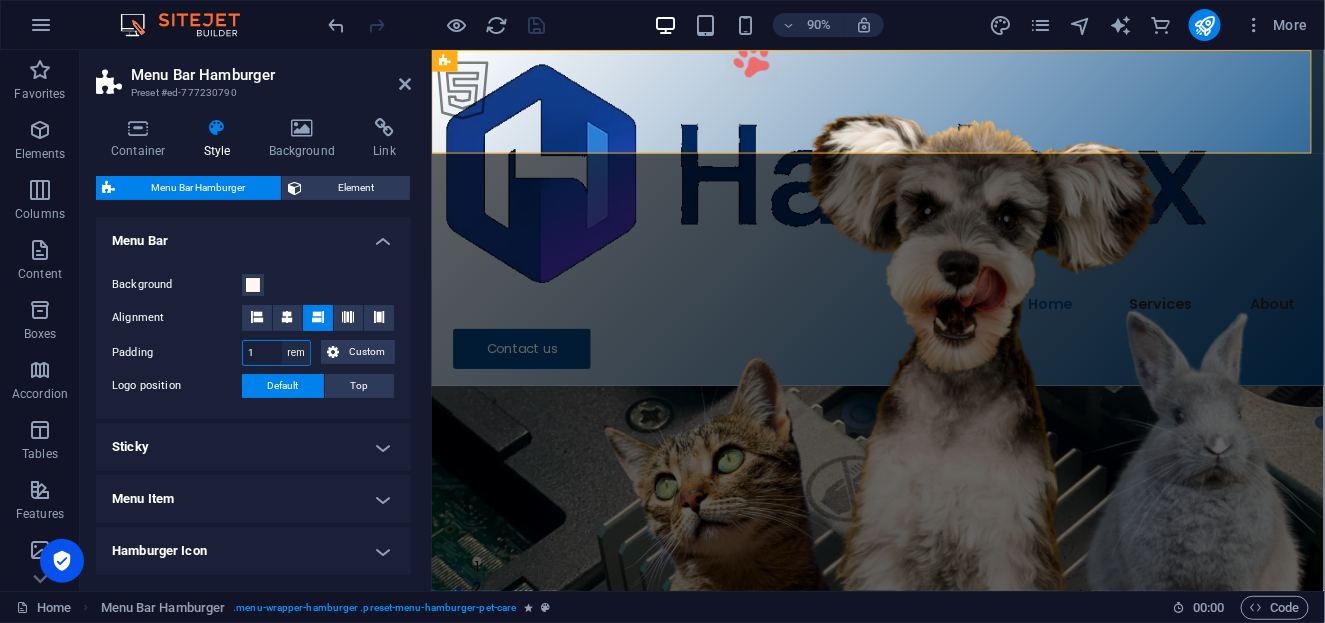 click on "px rem % vh vw Custom" at bounding box center (296, 353) 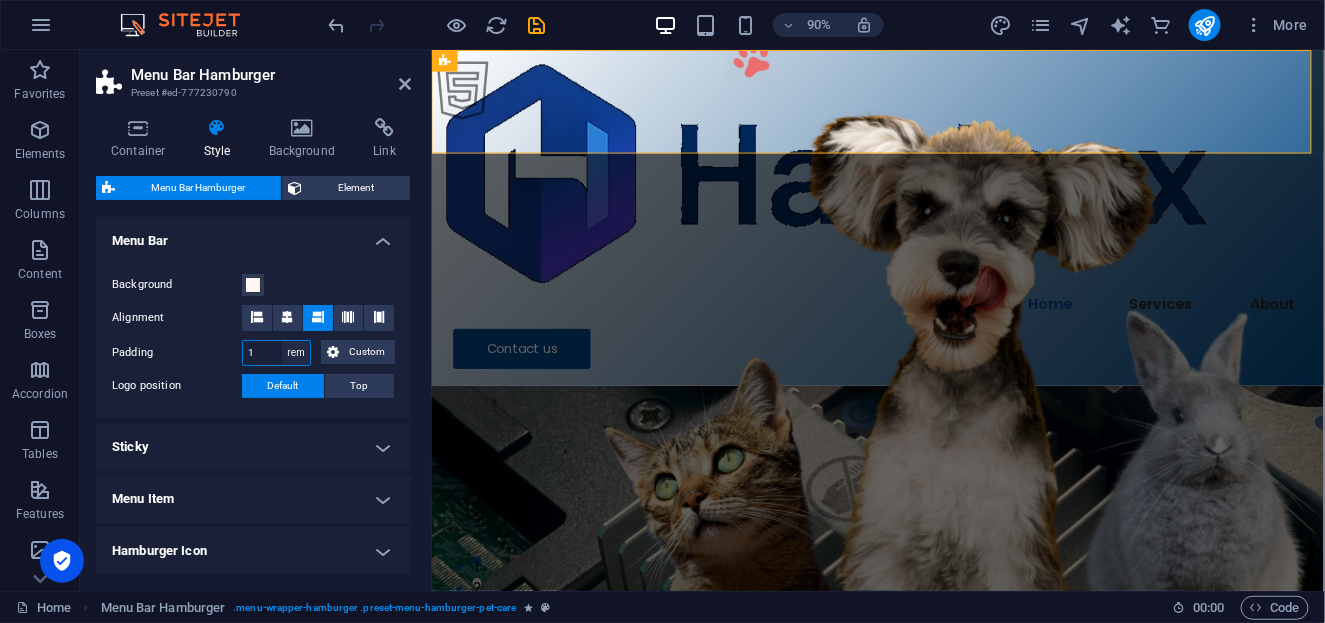 select on "px" 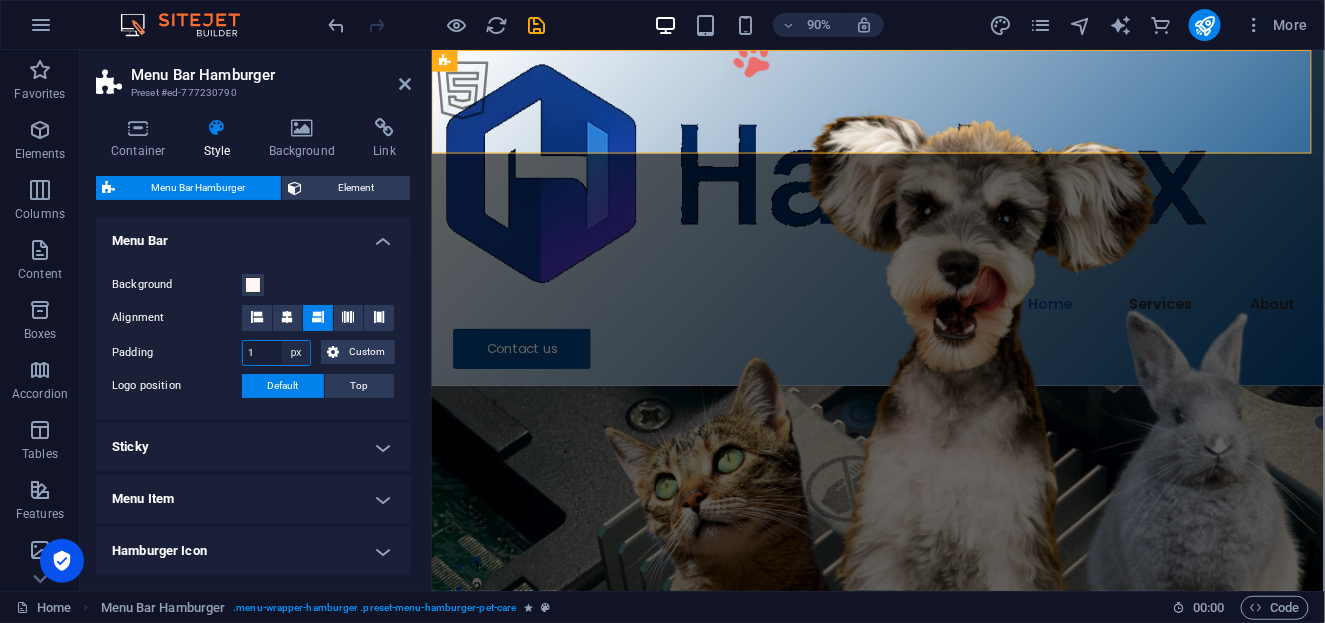 click on "px rem % vh vw Custom" at bounding box center (296, 353) 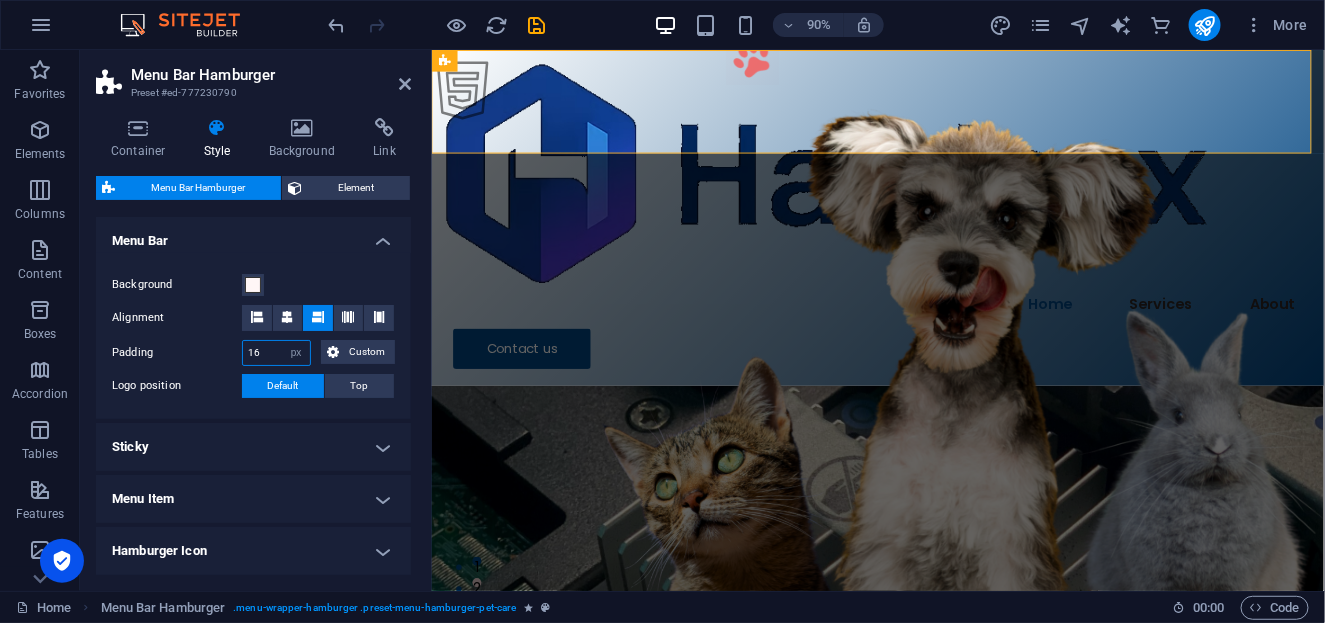 click on "16" at bounding box center [276, 353] 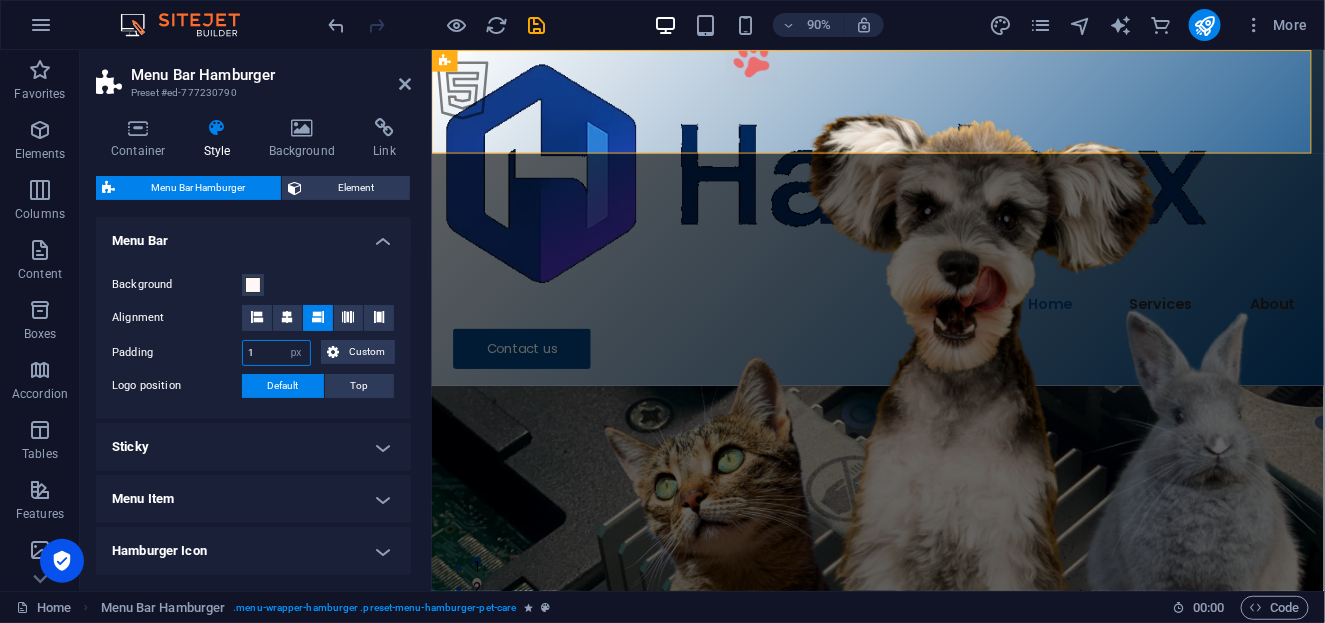 type on "10" 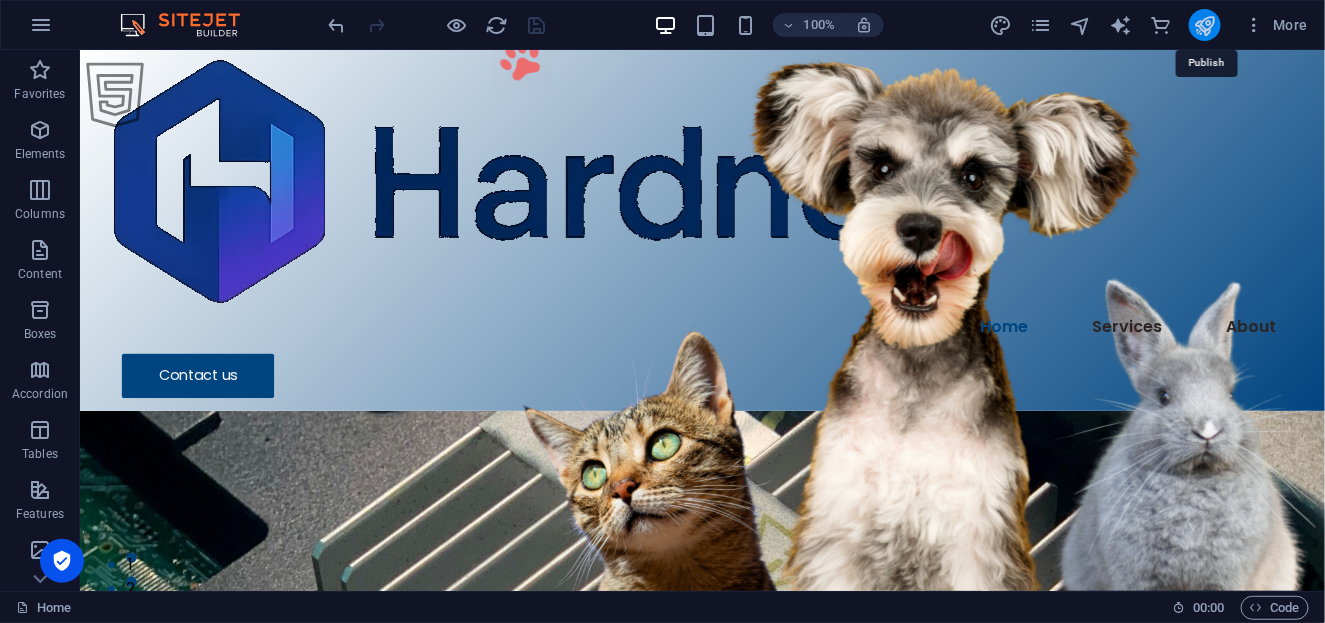 click at bounding box center (1204, 25) 